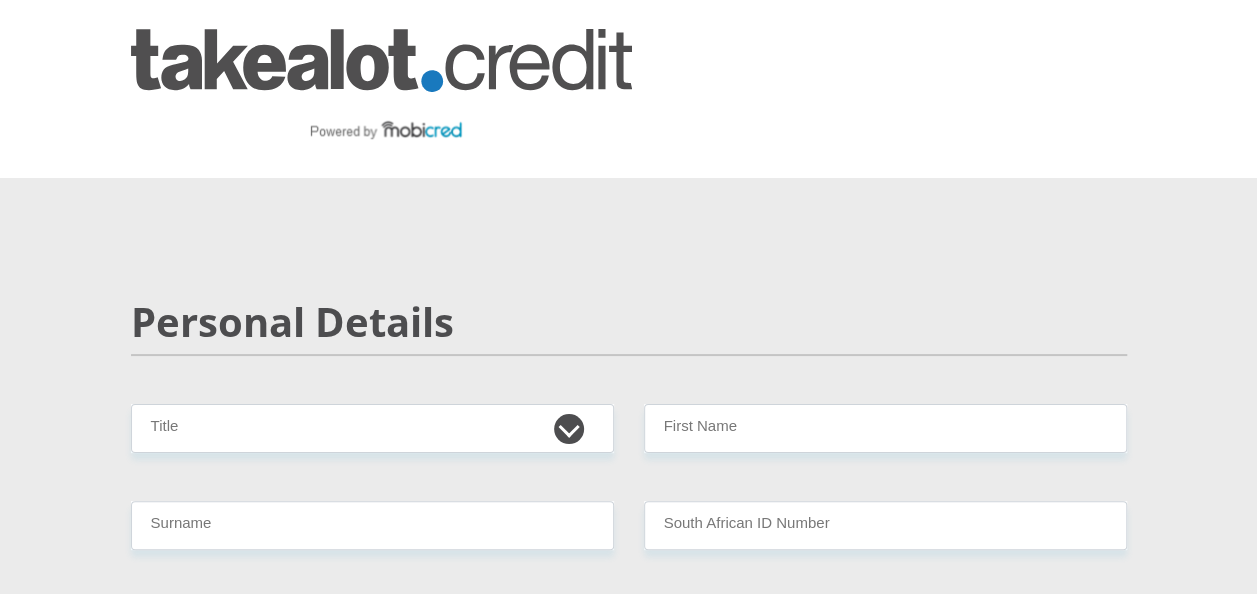 scroll, scrollTop: 0, scrollLeft: 0, axis: both 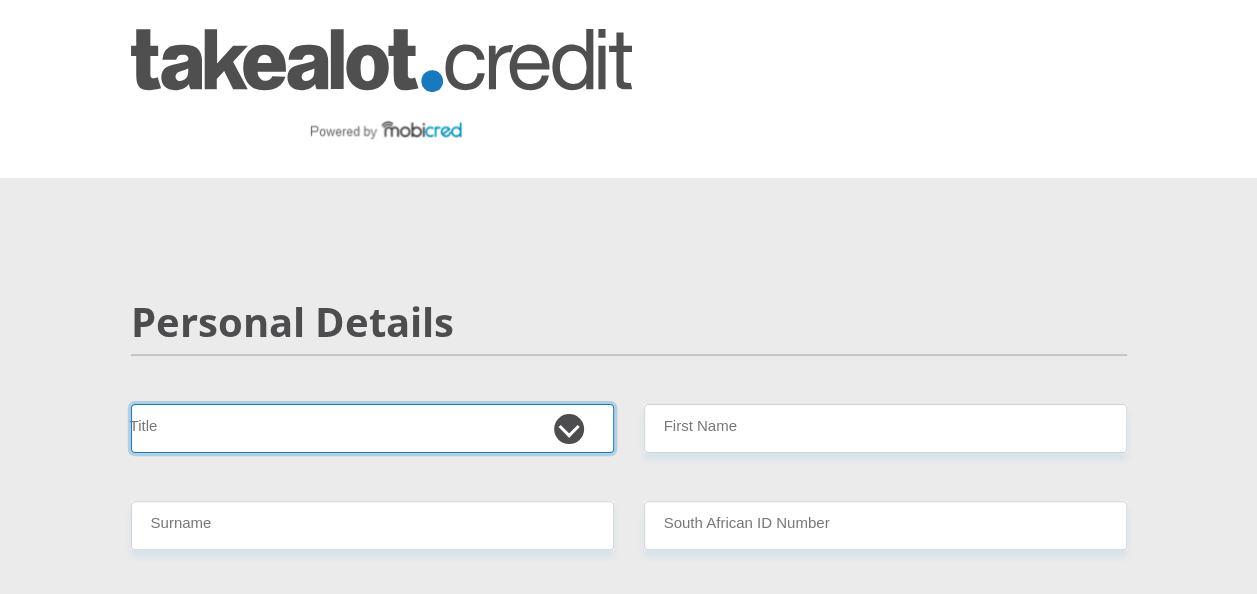 click on "Mr
Ms
Mrs
Dr
[PERSON_NAME]" at bounding box center (372, 428) 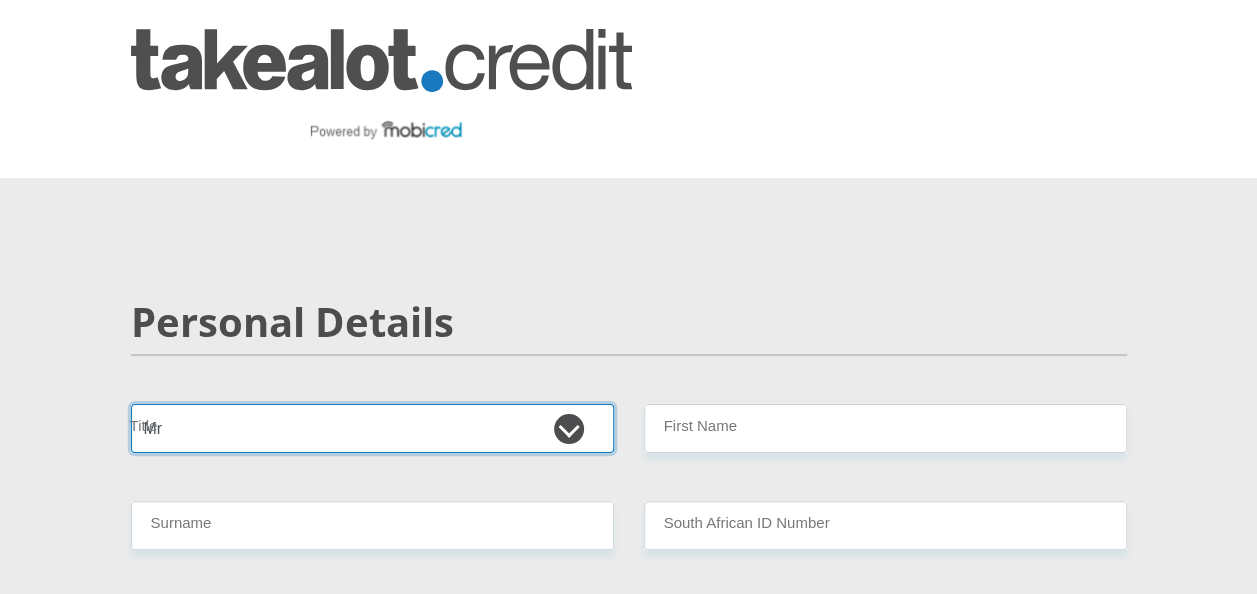 click on "Mr
Ms
Mrs
Dr
[PERSON_NAME]" at bounding box center [372, 428] 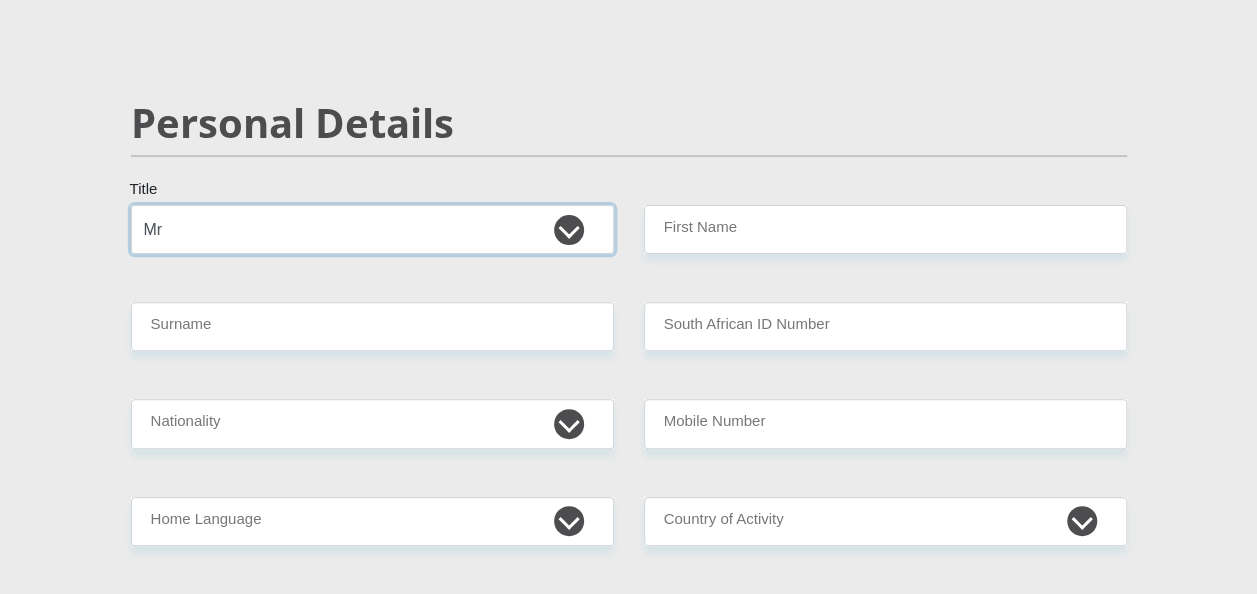 scroll, scrollTop: 200, scrollLeft: 0, axis: vertical 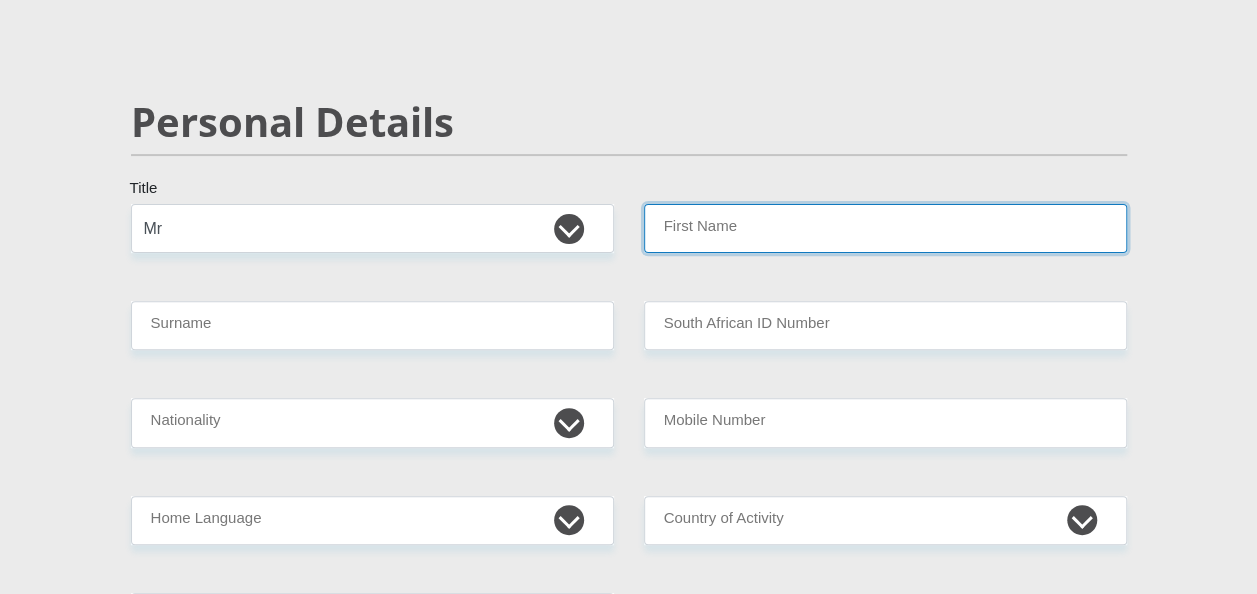 click on "First Name" at bounding box center (885, 228) 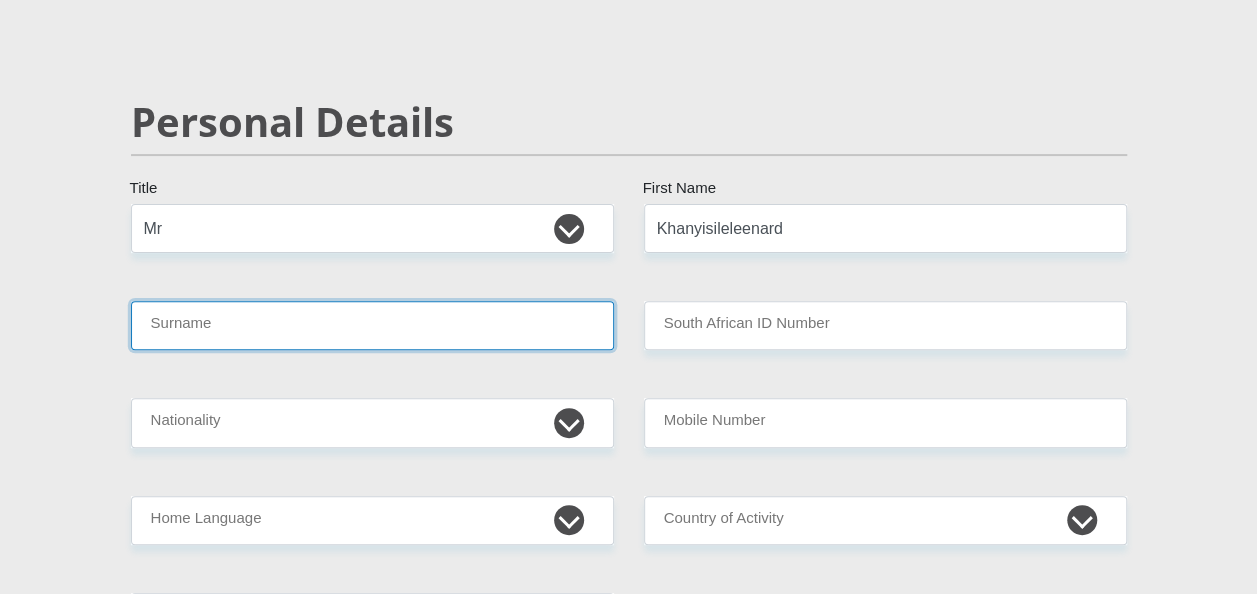 type on "Mavumengwana" 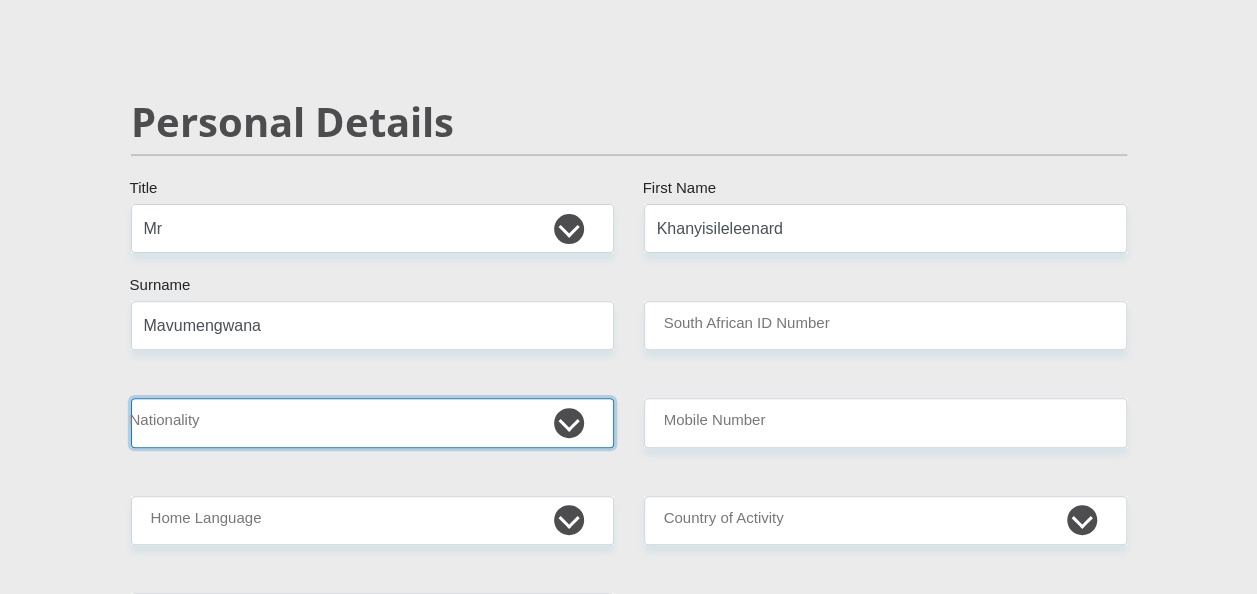 select on "ZAF" 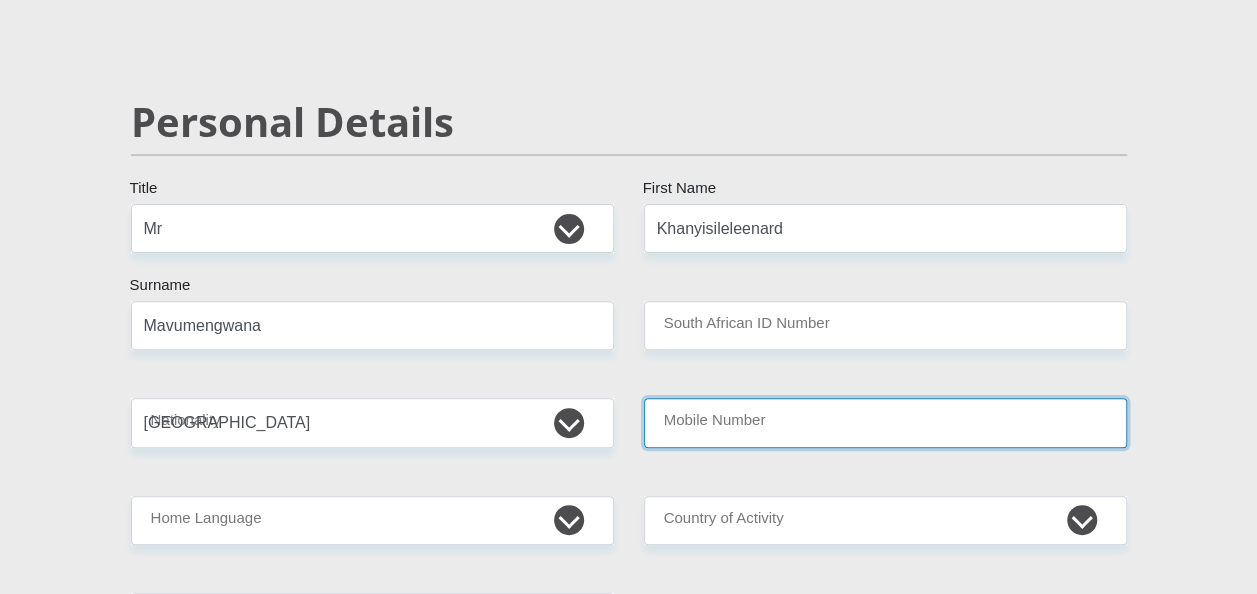 type on "0785423272" 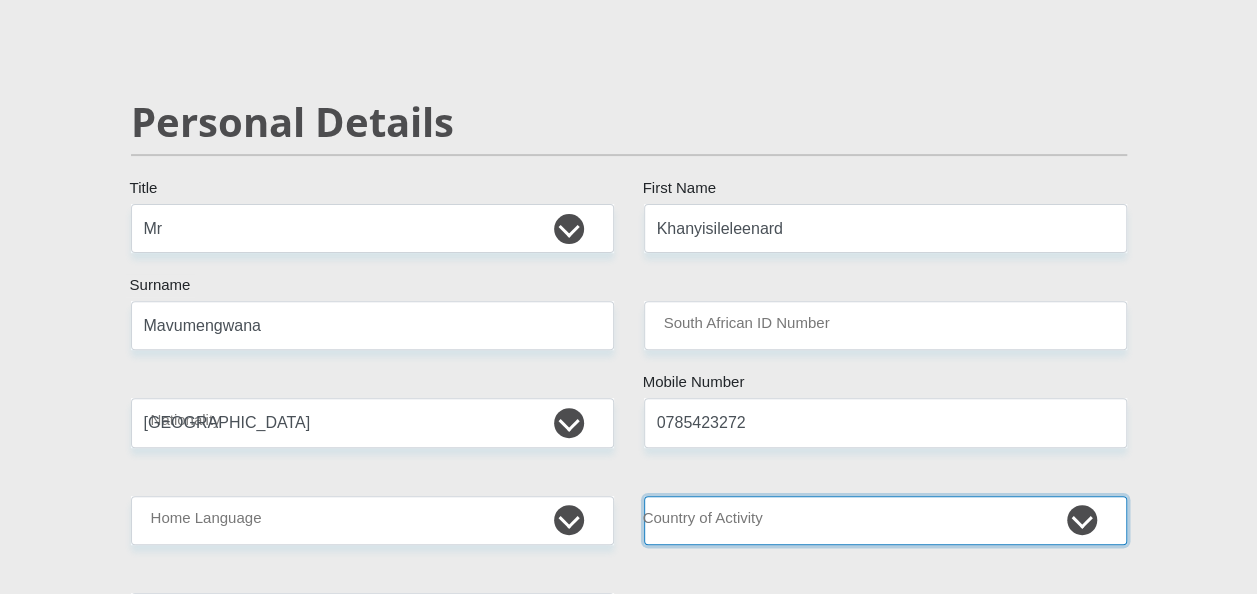 select on "ZAF" 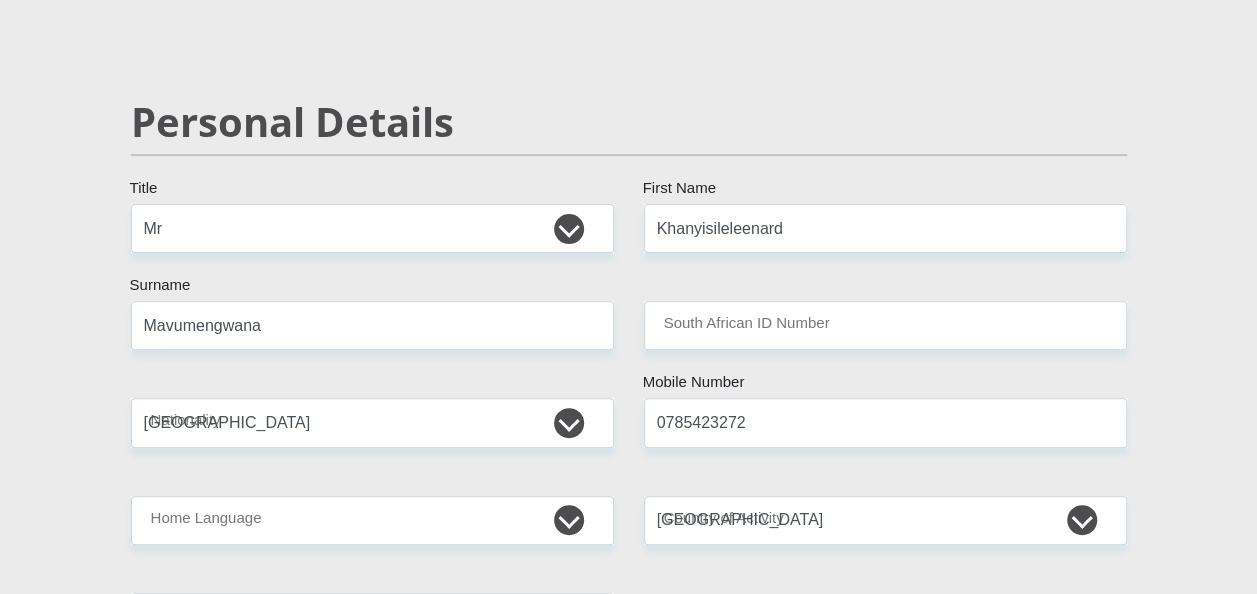 type on "Buick Street [PERSON_NAME] Industrial" 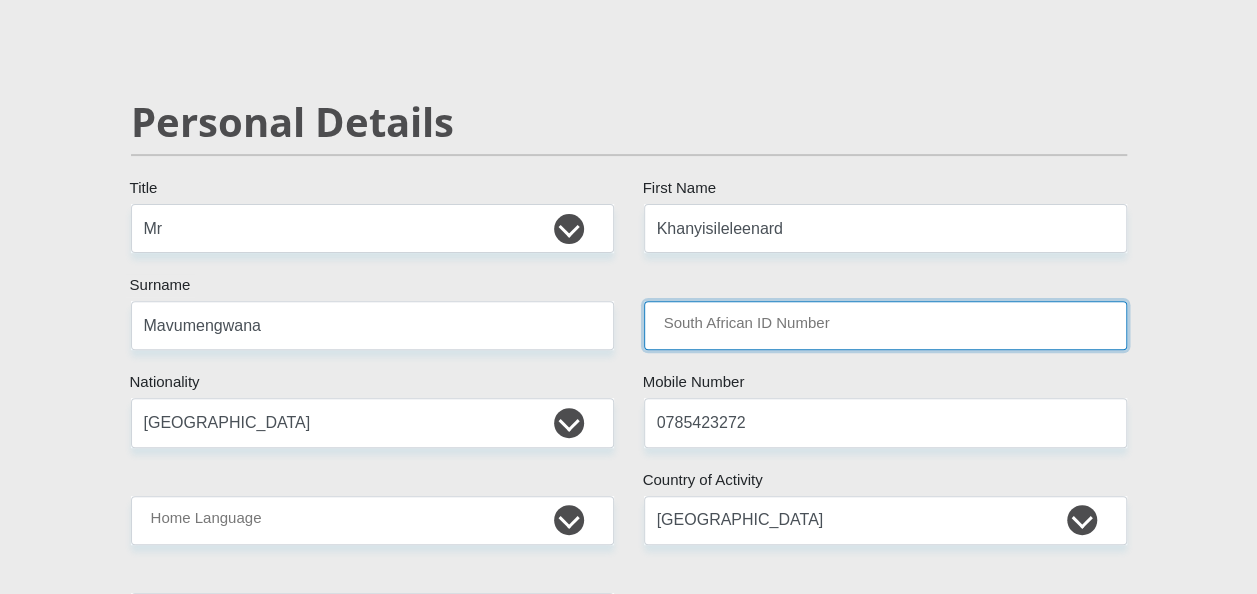 click on "South African ID Number" at bounding box center [885, 325] 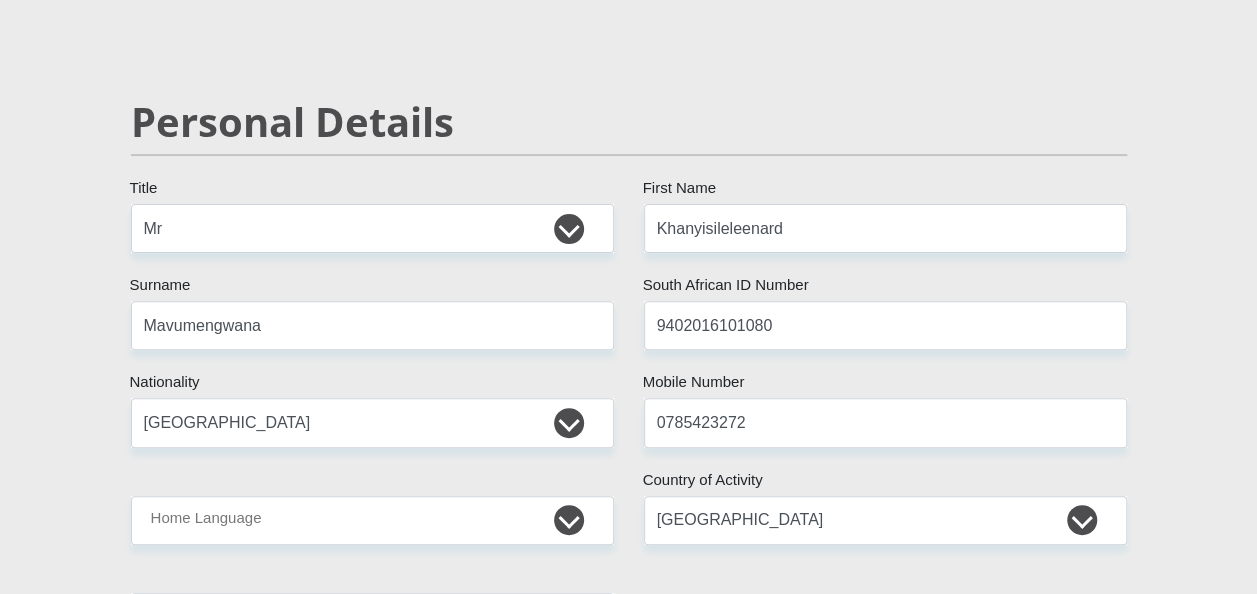 type on "[EMAIL_ADDRESS][DOMAIN_NAME]" 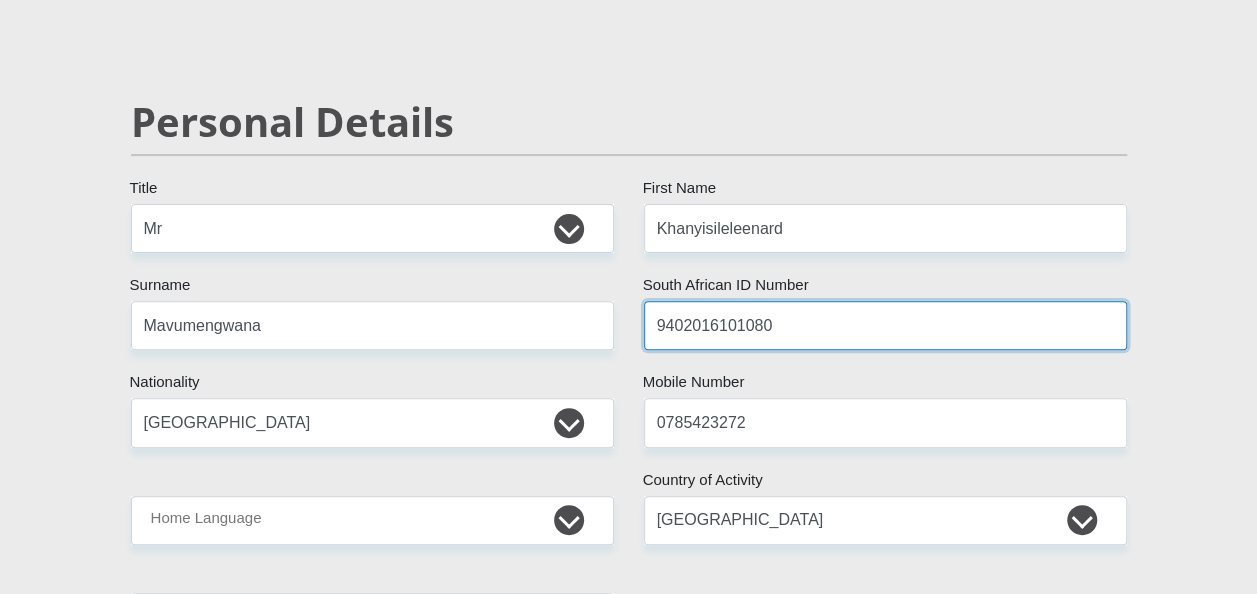 type 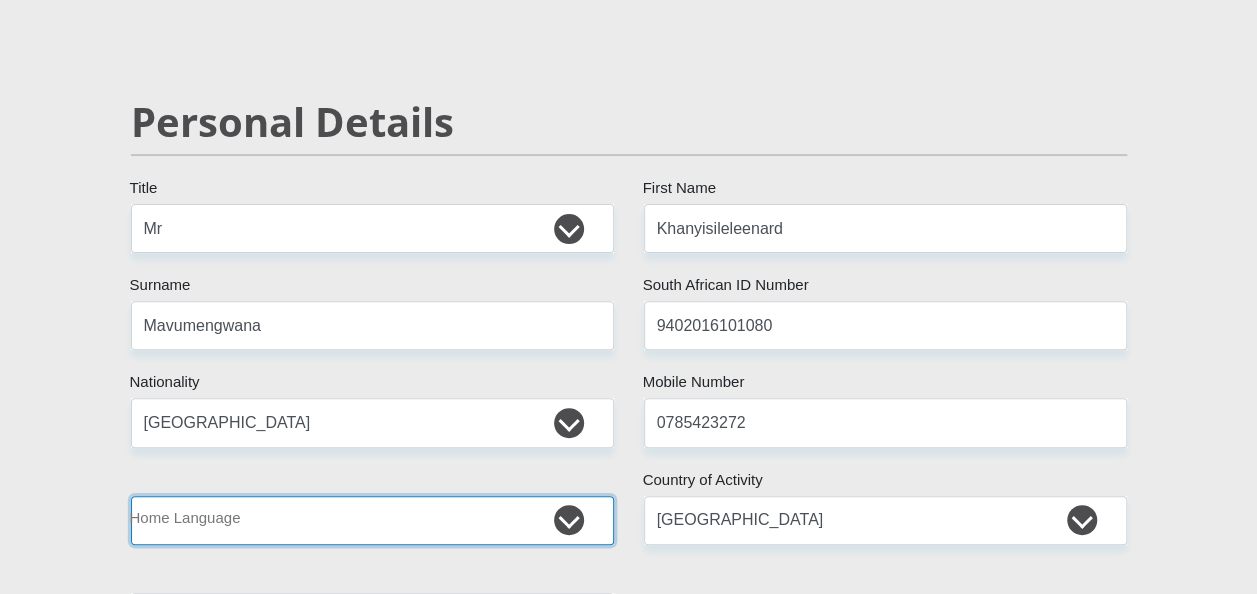 click on "Afrikaans
English
Sepedi
South Ndebele
Southern Sotho
Swati
Tsonga
Tswana
Venda
Xhosa
Zulu
Other" at bounding box center [372, 520] 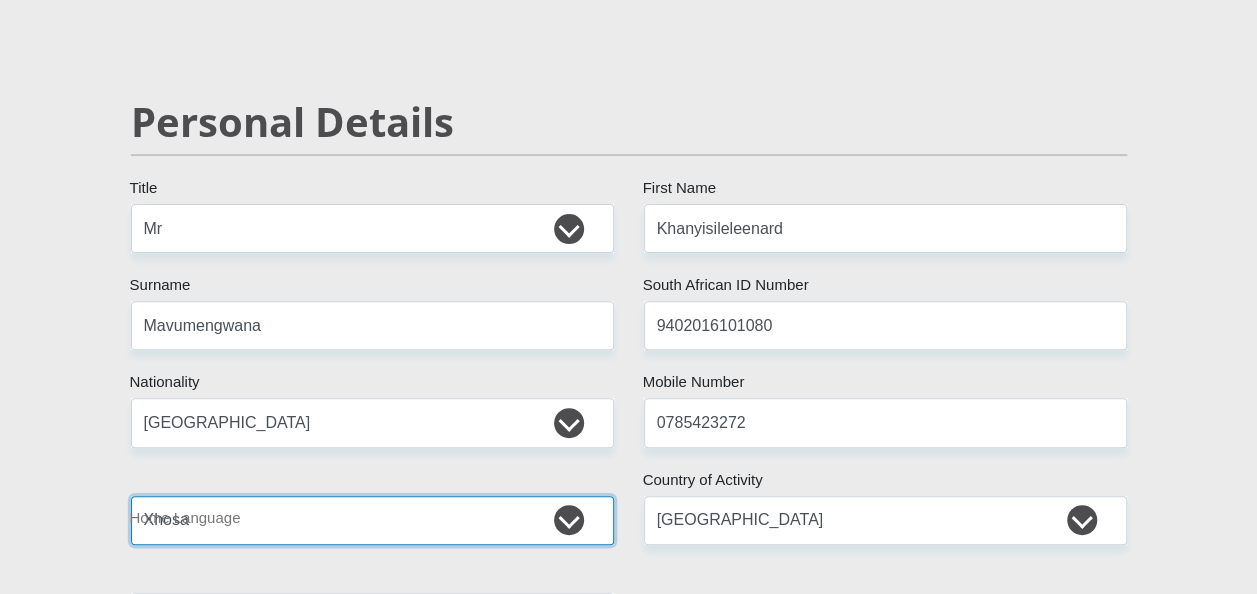 click on "Afrikaans
English
Sepedi
South Ndebele
Southern Sotho
Swati
Tsonga
Tswana
Venda
Xhosa
Zulu
Other" at bounding box center (372, 520) 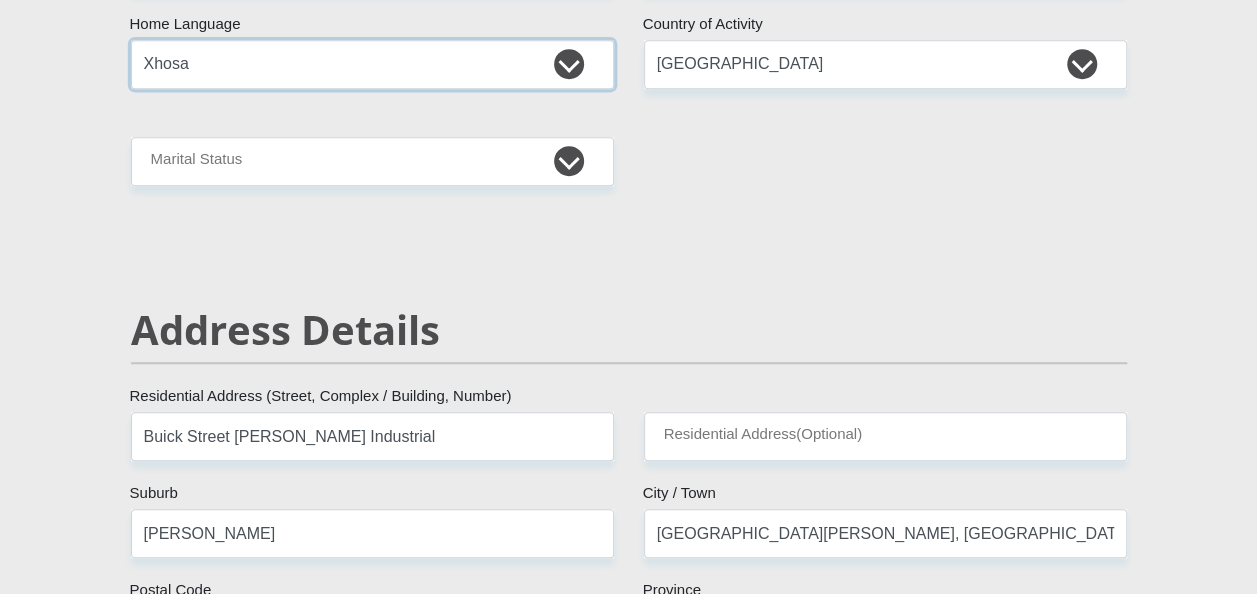scroll, scrollTop: 700, scrollLeft: 0, axis: vertical 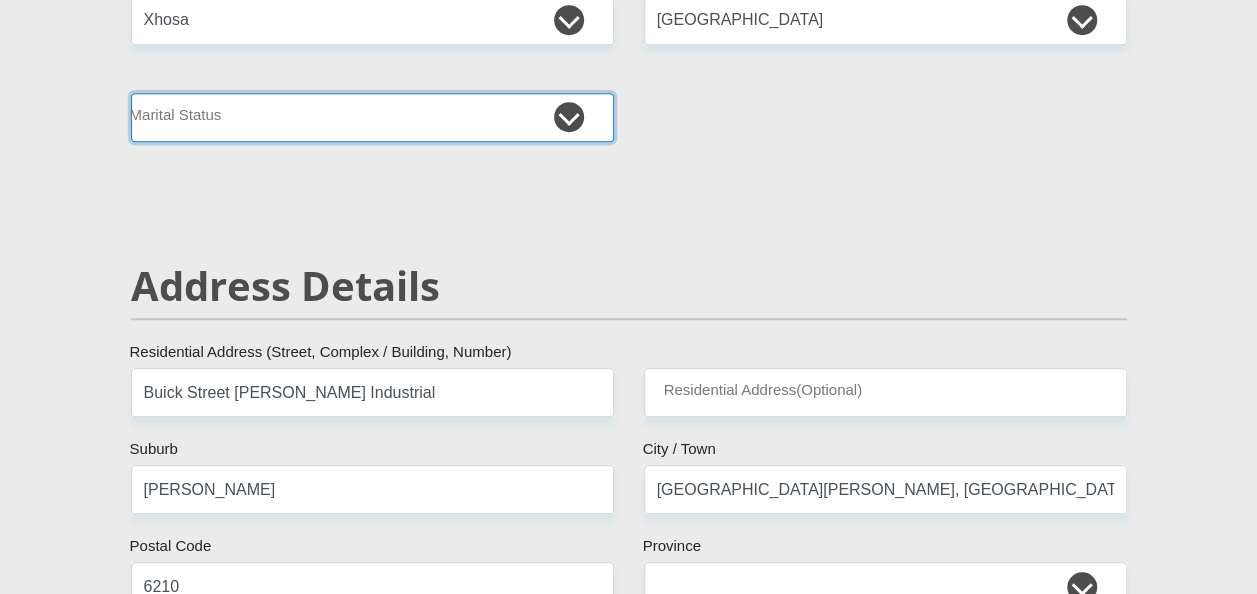 click on "Married ANC
Single
Divorced
Widowed
Married COP or Customary Law" at bounding box center [372, 117] 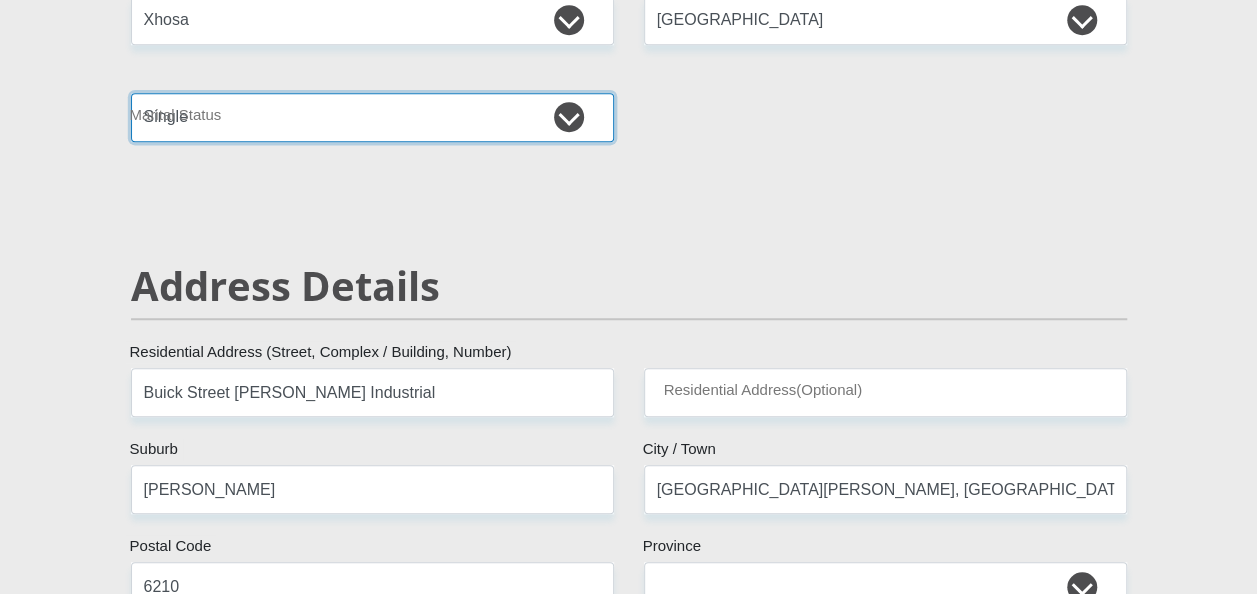 click on "Married ANC
Single
Divorced
Widowed
Married COP or Customary Law" at bounding box center [372, 117] 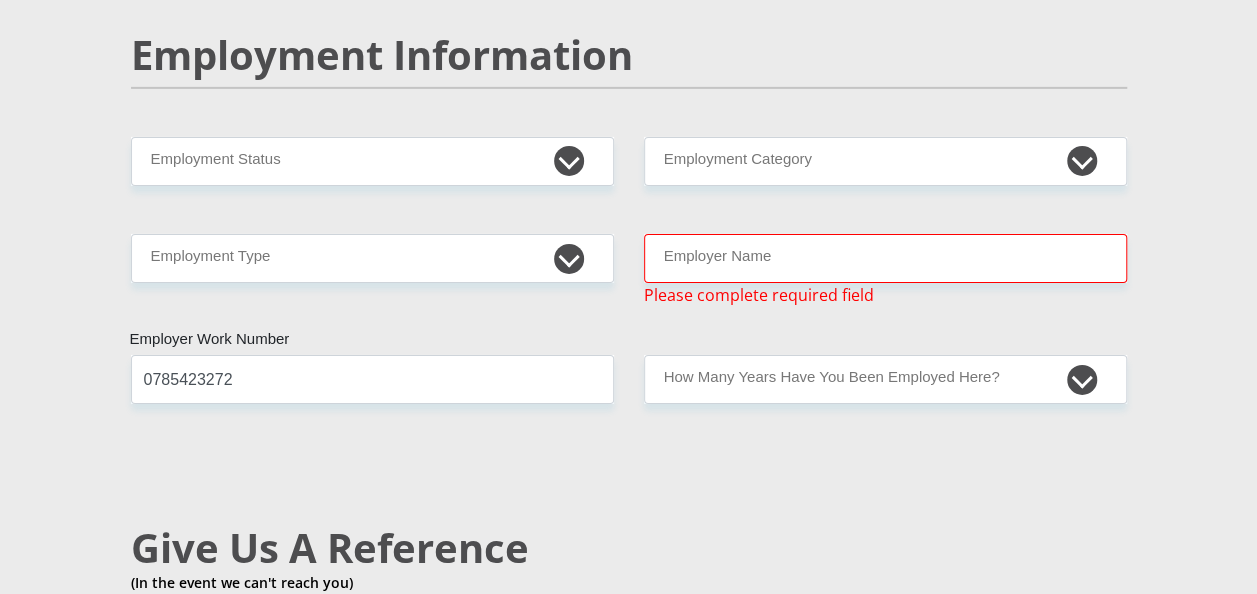 scroll, scrollTop: 3200, scrollLeft: 0, axis: vertical 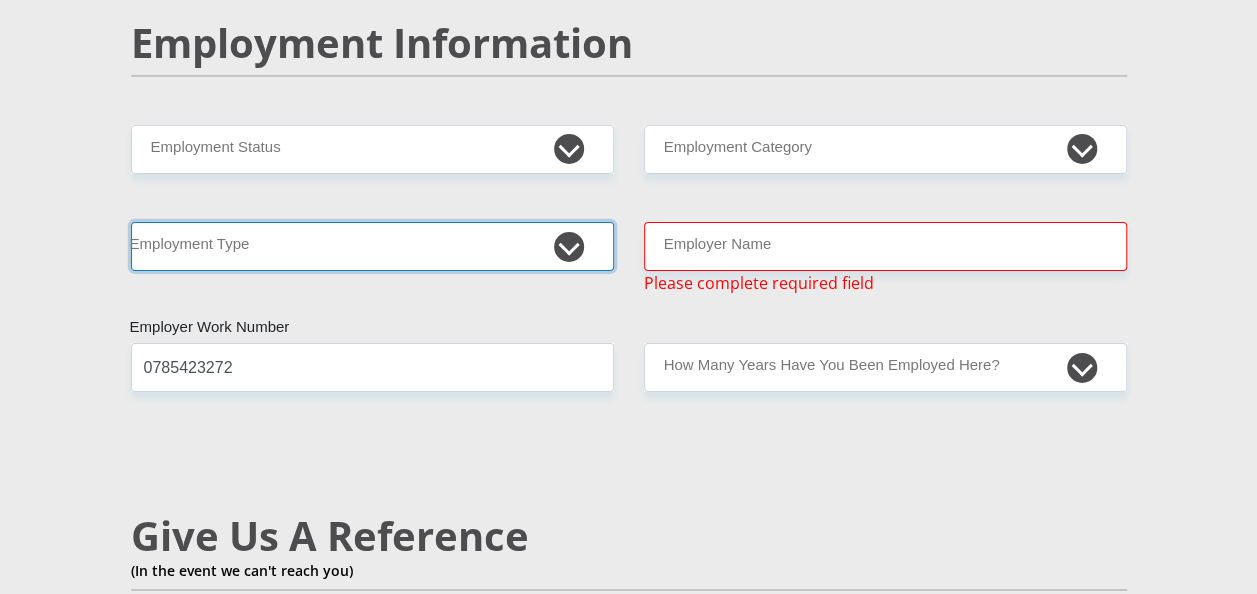 click on "College/Lecturer
Craft Seller
Creative
Driver
Executive
Farmer
Forces - Non Commissioned
Forces - Officer
Hawker
Housewife
Labourer
Licenced Professional
Manager
Miner
Non Licenced Professional
Office Staff/Clerk
Outside Worker
Pensioner
Permanent Teacher
Production/Manufacturing
Sales
Self-Employed
Semi-Professional Worker
Service Industry  Social Worker  Student" at bounding box center (372, 246) 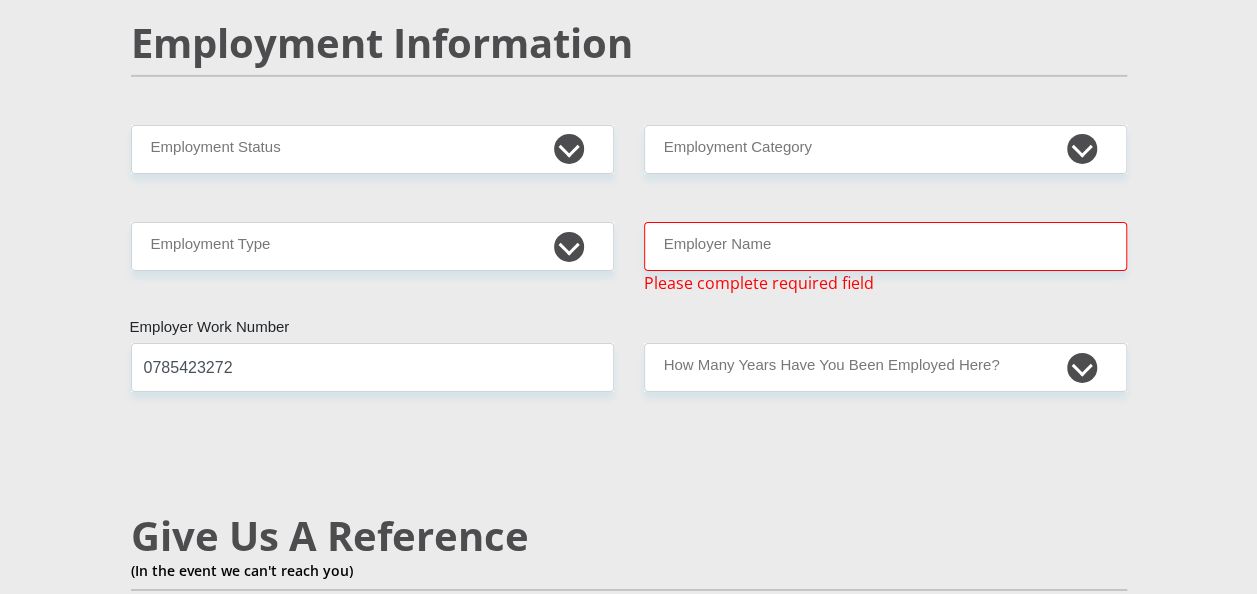 click on "Mr
Ms
Mrs
Dr
[PERSON_NAME]
Title
Khanyisileleenard
First Name
Mavumengwana
Surname
9402016101080
South African ID Number
Please input valid ID number
[GEOGRAPHIC_DATA]
[GEOGRAPHIC_DATA]
[GEOGRAPHIC_DATA]
[GEOGRAPHIC_DATA]
[GEOGRAPHIC_DATA]
[GEOGRAPHIC_DATA] [GEOGRAPHIC_DATA]
[GEOGRAPHIC_DATA]
[GEOGRAPHIC_DATA]
[GEOGRAPHIC_DATA]
[GEOGRAPHIC_DATA]
[GEOGRAPHIC_DATA]
[GEOGRAPHIC_DATA]  [GEOGRAPHIC_DATA]  [GEOGRAPHIC_DATA]  [GEOGRAPHIC_DATA]" at bounding box center (629, 92) 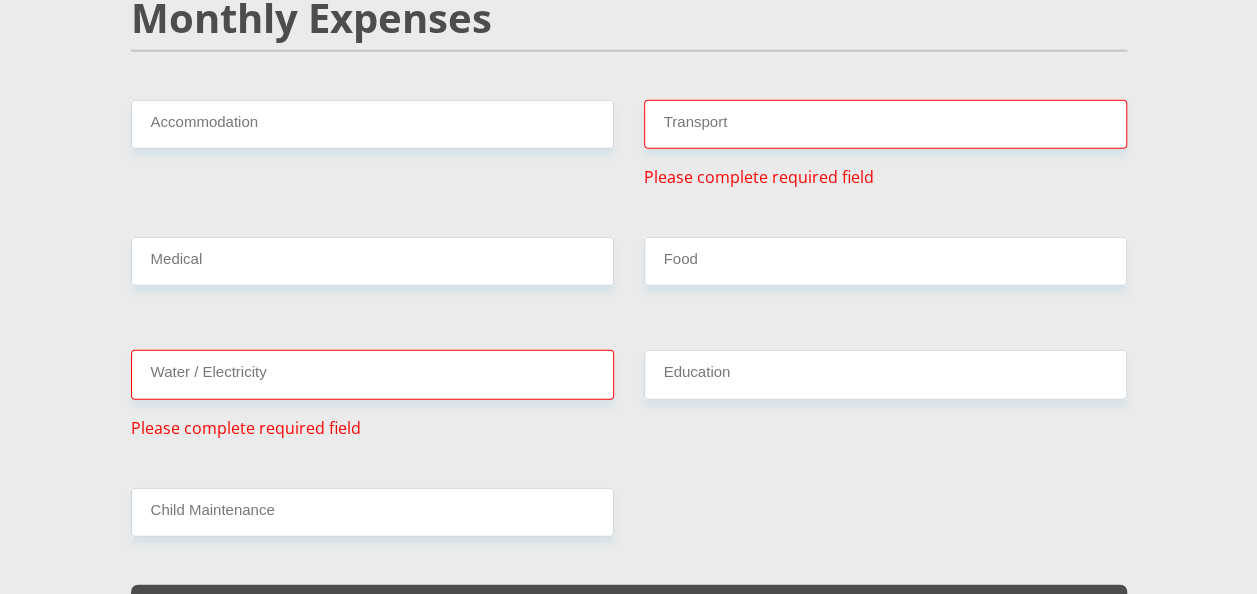 scroll, scrollTop: 3000, scrollLeft: 0, axis: vertical 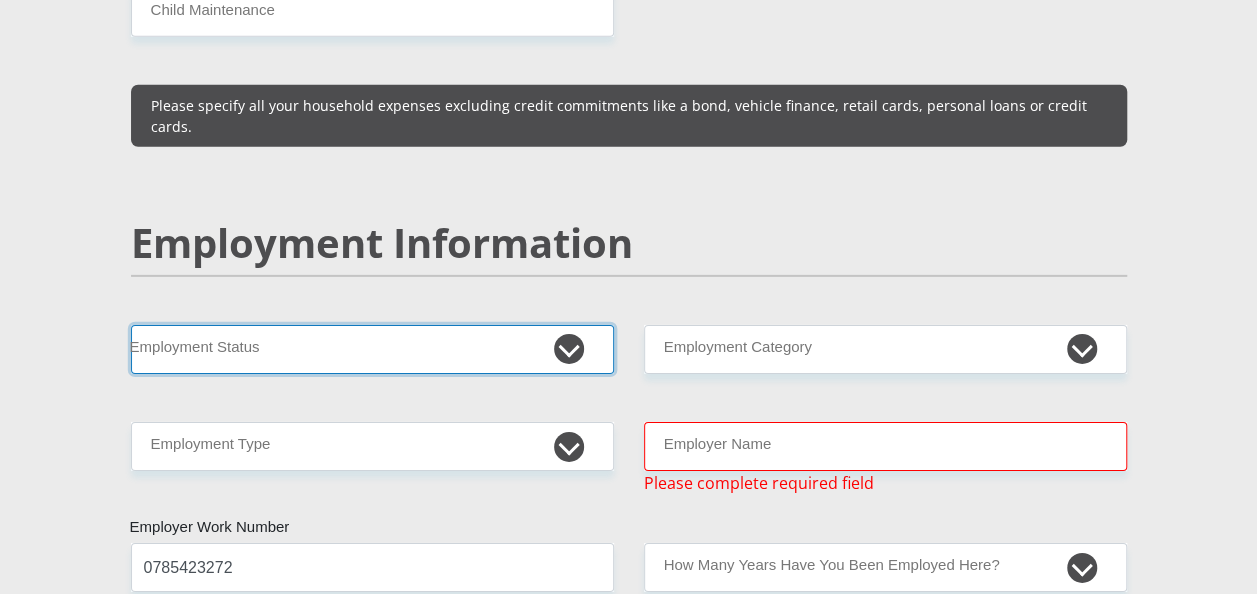 click on "Permanent/Full-time
Part-time/Casual
[DEMOGRAPHIC_DATA] Worker
Self-Employed
Housewife
Retired
Student
Medically Boarded
Disability
Unemployed" at bounding box center [372, 349] 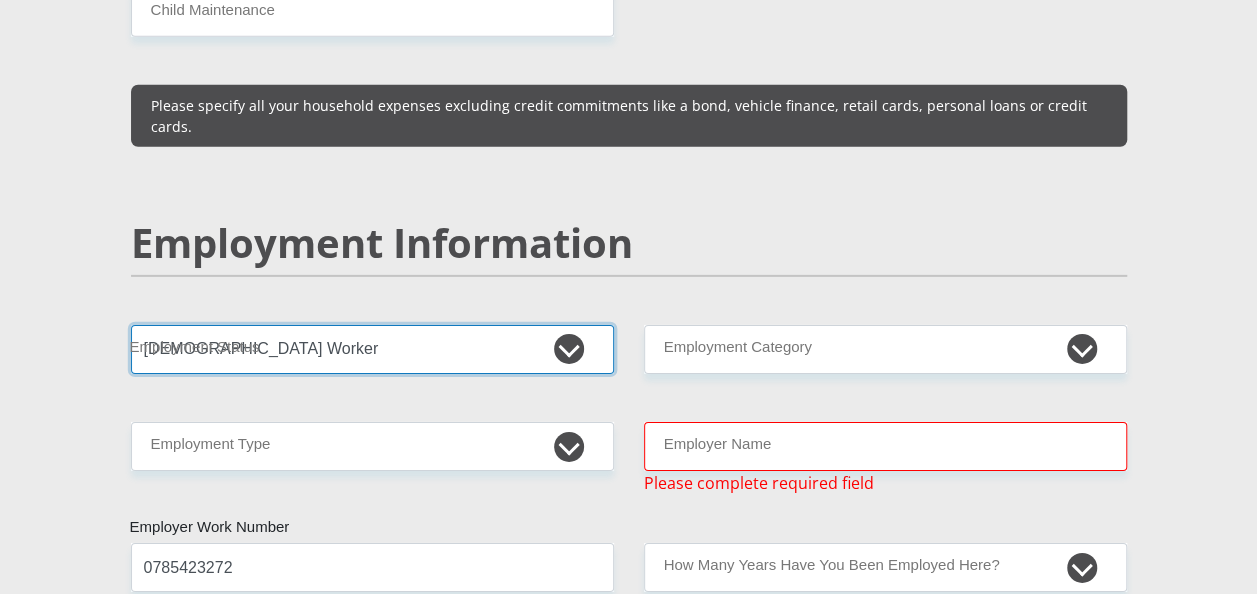 click on "Permanent/Full-time
Part-time/Casual
[DEMOGRAPHIC_DATA] Worker
Self-Employed
Housewife
Retired
Student
Medically Boarded
Disability
Unemployed" at bounding box center (372, 349) 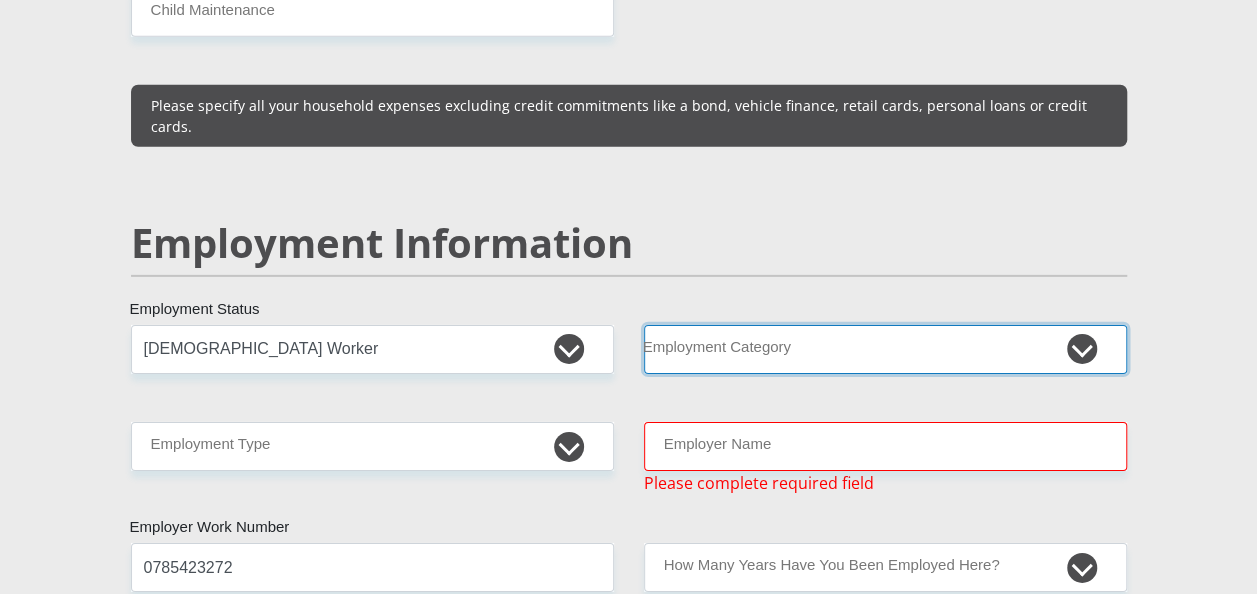 click on "AGRICULTURE
ALCOHOL & TOBACCO
CONSTRUCTION MATERIALS
METALLURGY
EQUIPMENT FOR RENEWABLE ENERGY
SPECIALIZED CONTRACTORS
CAR
GAMING (INCL. INTERNET
OTHER WHOLESALE
UNLICENSED PHARMACEUTICALS
CURRENCY EXCHANGE HOUSES
OTHER FINANCIAL INSTITUTIONS & INSURANCE
REAL ESTATE AGENTS
OIL & GAS
OTHER MATERIALS (E.G. IRON ORE)
PRECIOUS STONES & PRECIOUS METALS
POLITICAL ORGANIZATIONS
RELIGIOUS ORGANIZATIONS(NOT SECTS)
ACTI. HAVING BUSINESS DEAL WITH PUBLIC ADMINISTRATION
LAUNDROMATS" at bounding box center (885, 349) 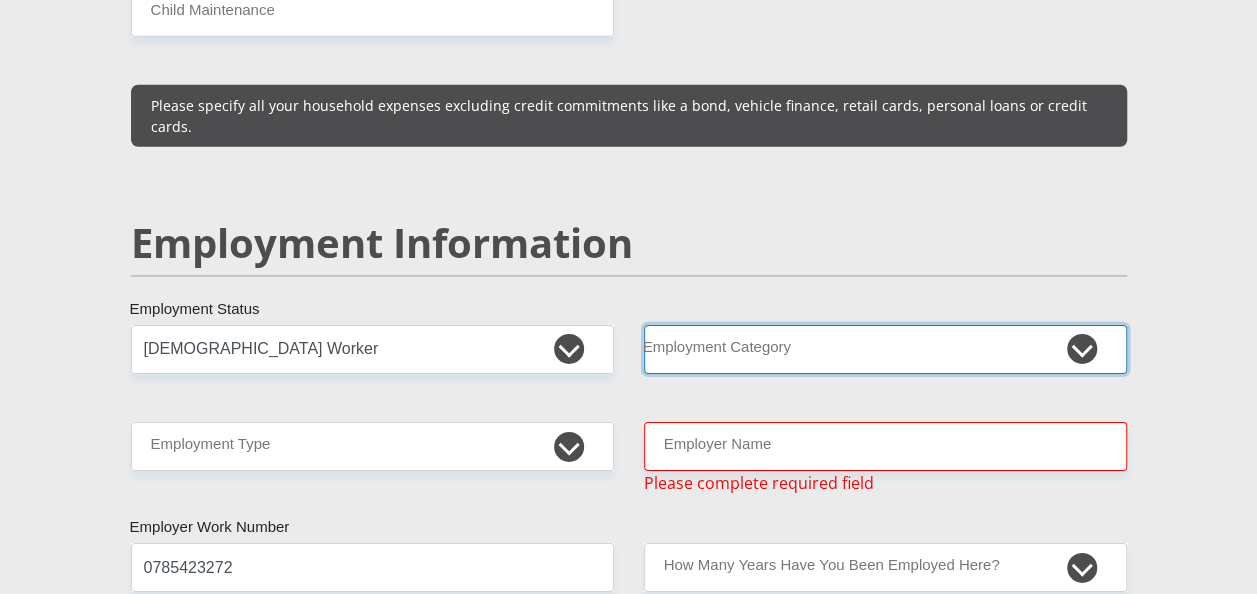 select on "12" 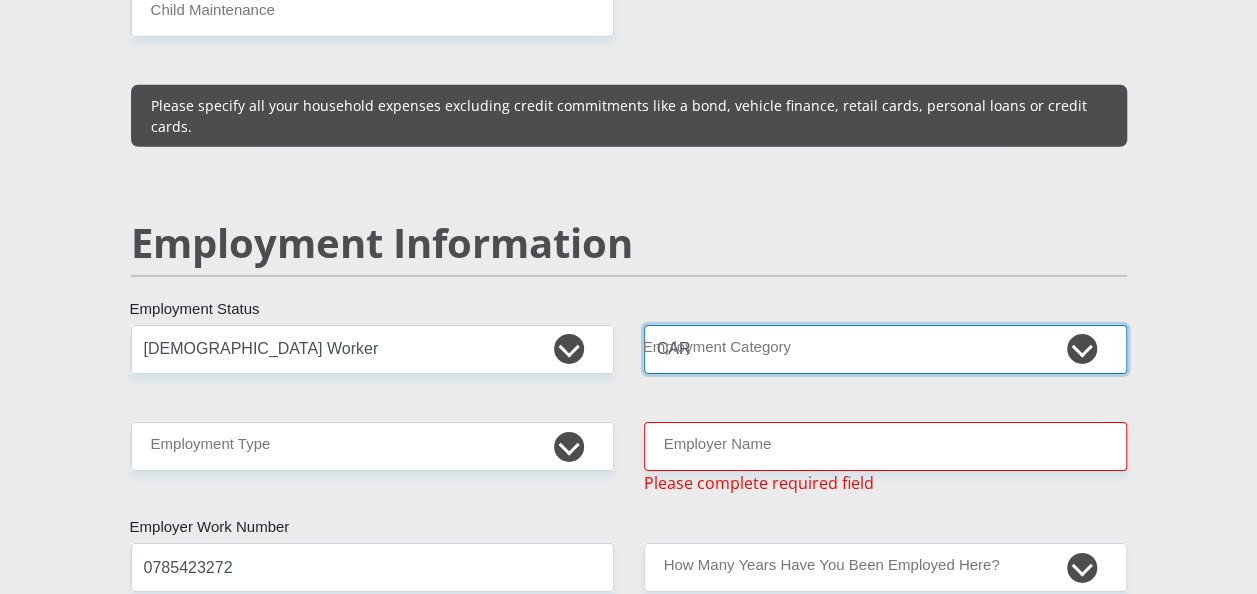 click on "AGRICULTURE
ALCOHOL & TOBACCO
CONSTRUCTION MATERIALS
METALLURGY
EQUIPMENT FOR RENEWABLE ENERGY
SPECIALIZED CONTRACTORS
CAR
GAMING (INCL. INTERNET
OTHER WHOLESALE
UNLICENSED PHARMACEUTICALS
CURRENCY EXCHANGE HOUSES
OTHER FINANCIAL INSTITUTIONS & INSURANCE
REAL ESTATE AGENTS
OIL & GAS
OTHER MATERIALS (E.G. IRON ORE)
PRECIOUS STONES & PRECIOUS METALS
POLITICAL ORGANIZATIONS
RELIGIOUS ORGANIZATIONS(NOT SECTS)
ACTI. HAVING BUSINESS DEAL WITH PUBLIC ADMINISTRATION
LAUNDROMATS" at bounding box center [885, 349] 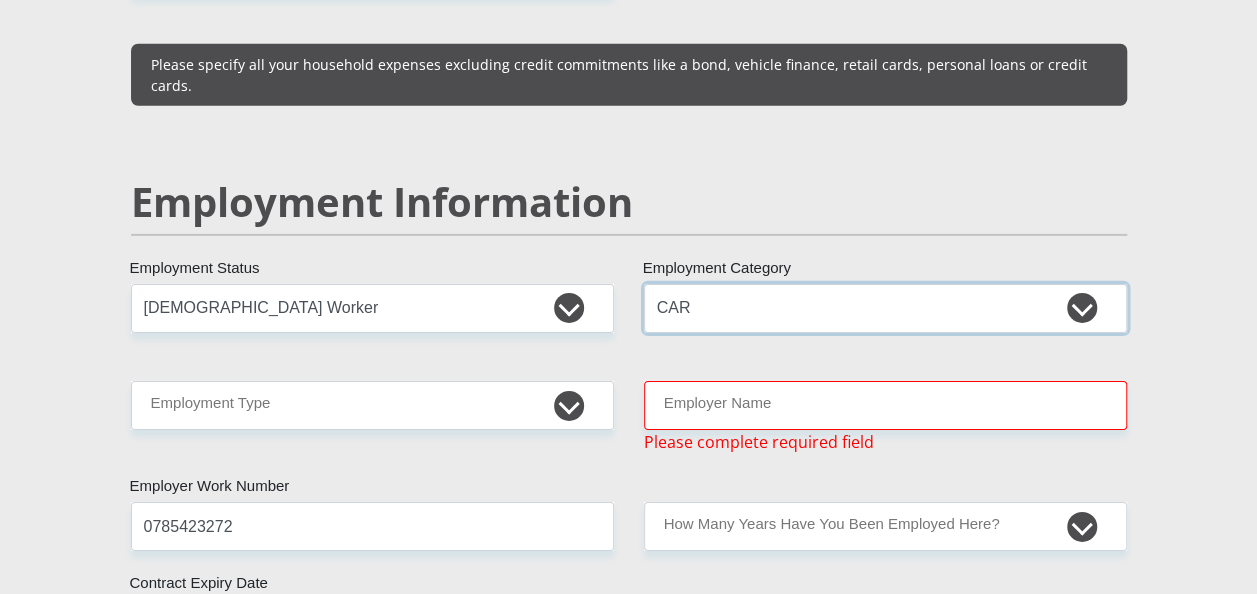 scroll, scrollTop: 3100, scrollLeft: 0, axis: vertical 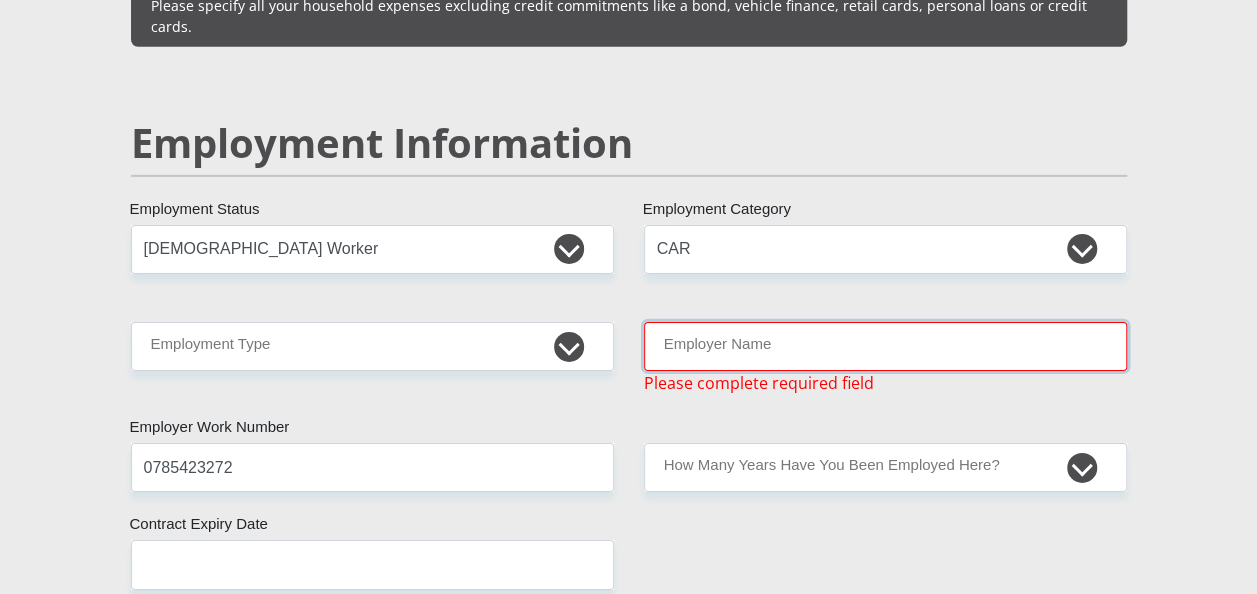 click on "Employer Name" at bounding box center [885, 346] 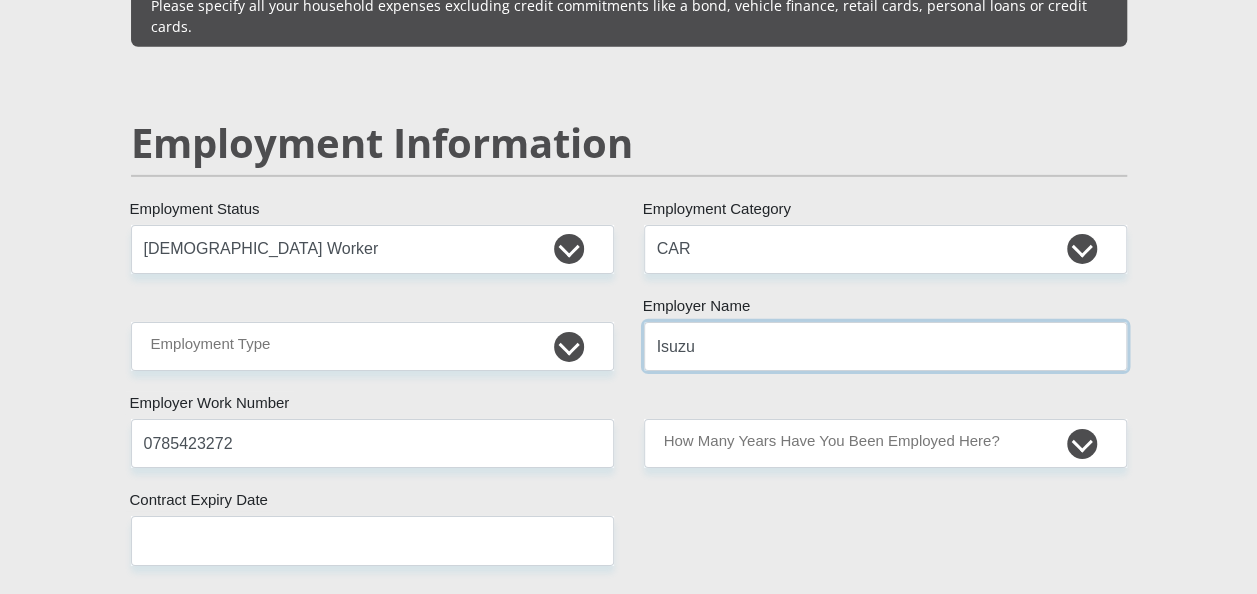 type on "Isuzu" 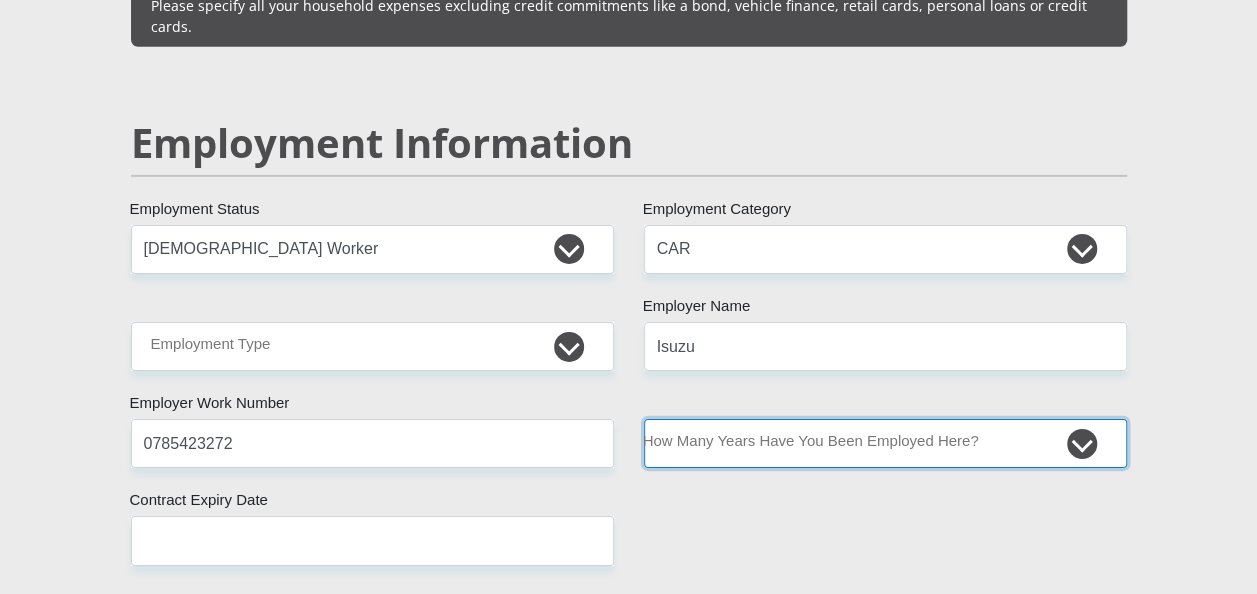 click on "less than 1 year
1-3 years
3-5 years
5+ years" at bounding box center (885, 443) 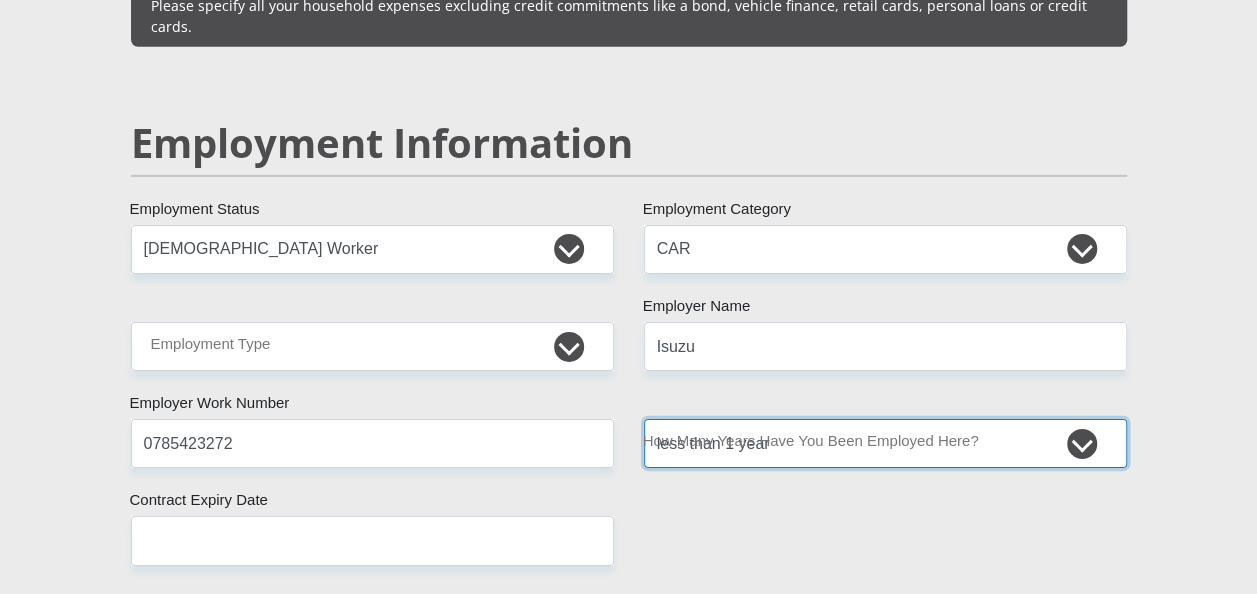 click on "less than 1 year
1-3 years
3-5 years
5+ years" at bounding box center (885, 443) 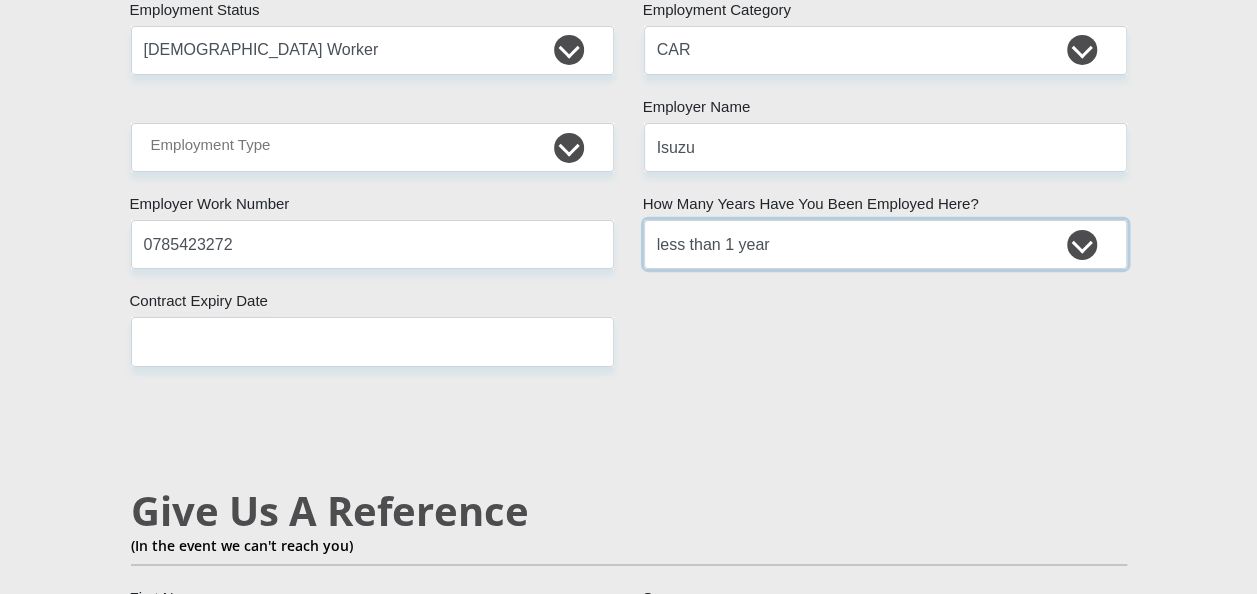 scroll, scrollTop: 3300, scrollLeft: 0, axis: vertical 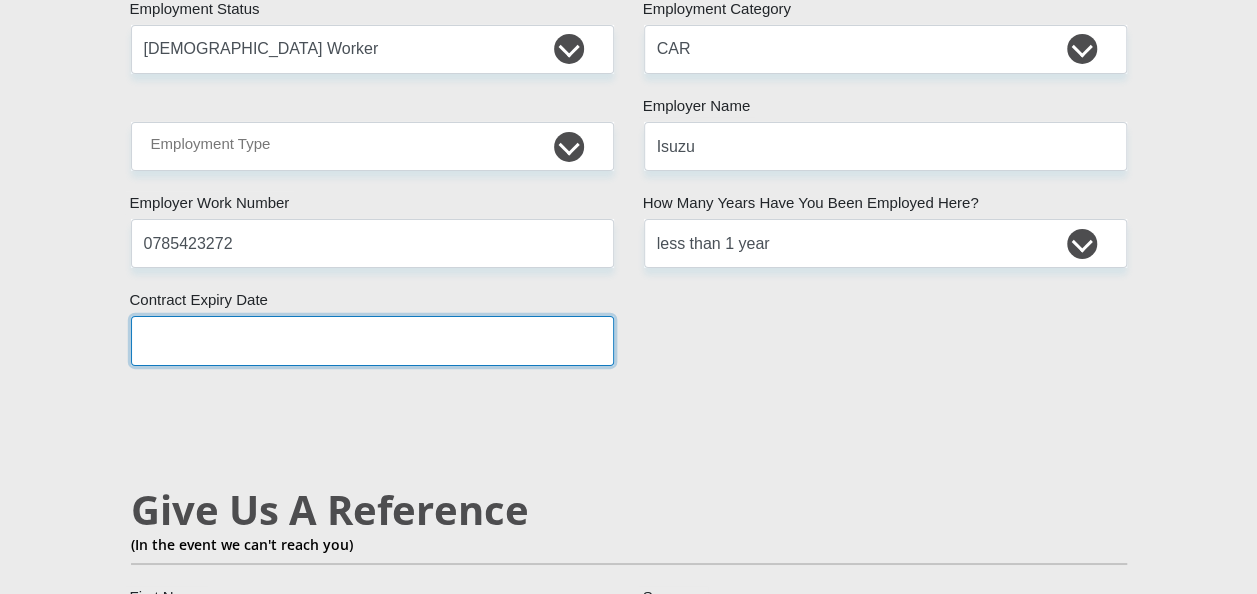 click at bounding box center [372, 340] 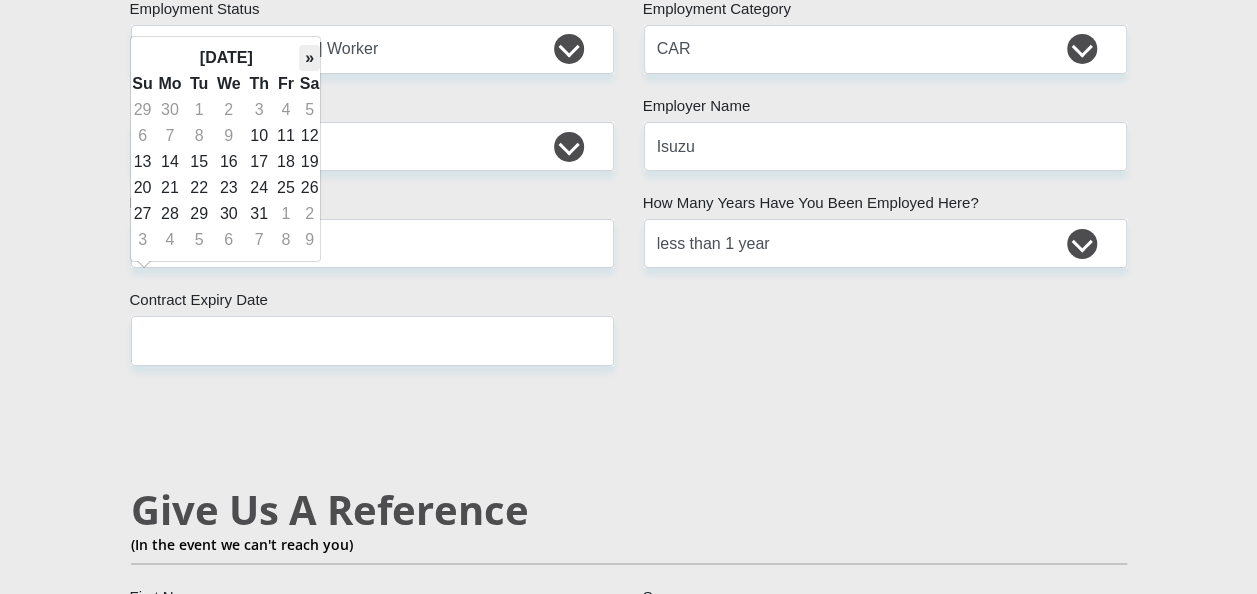 click on "»" at bounding box center [310, 58] 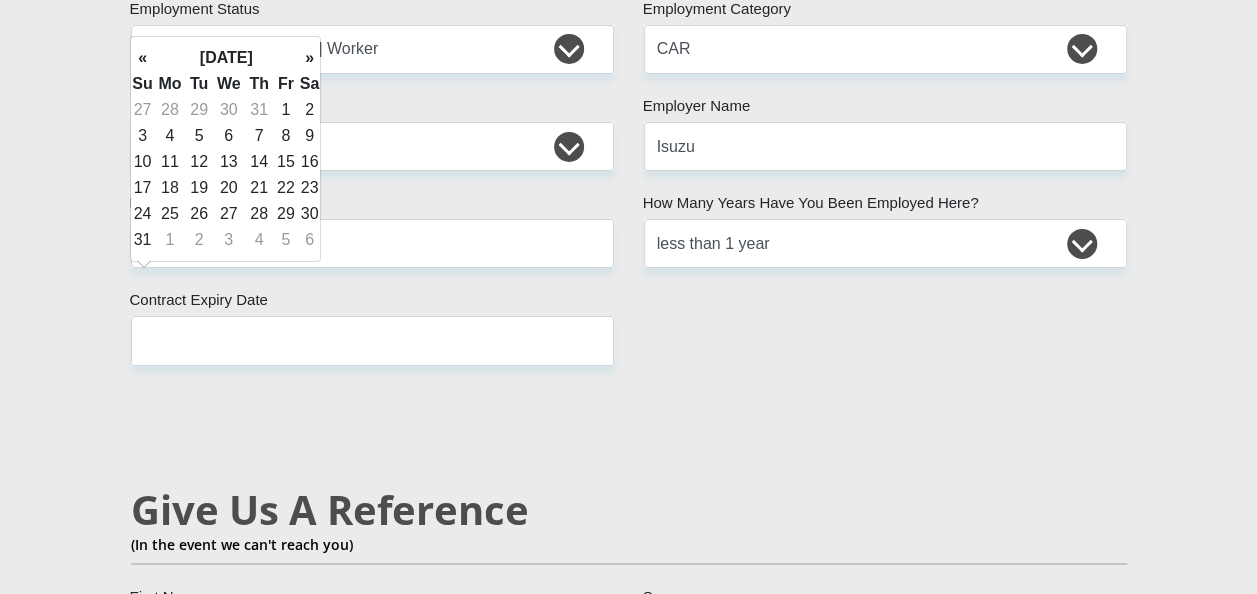 click on "»" at bounding box center [310, 58] 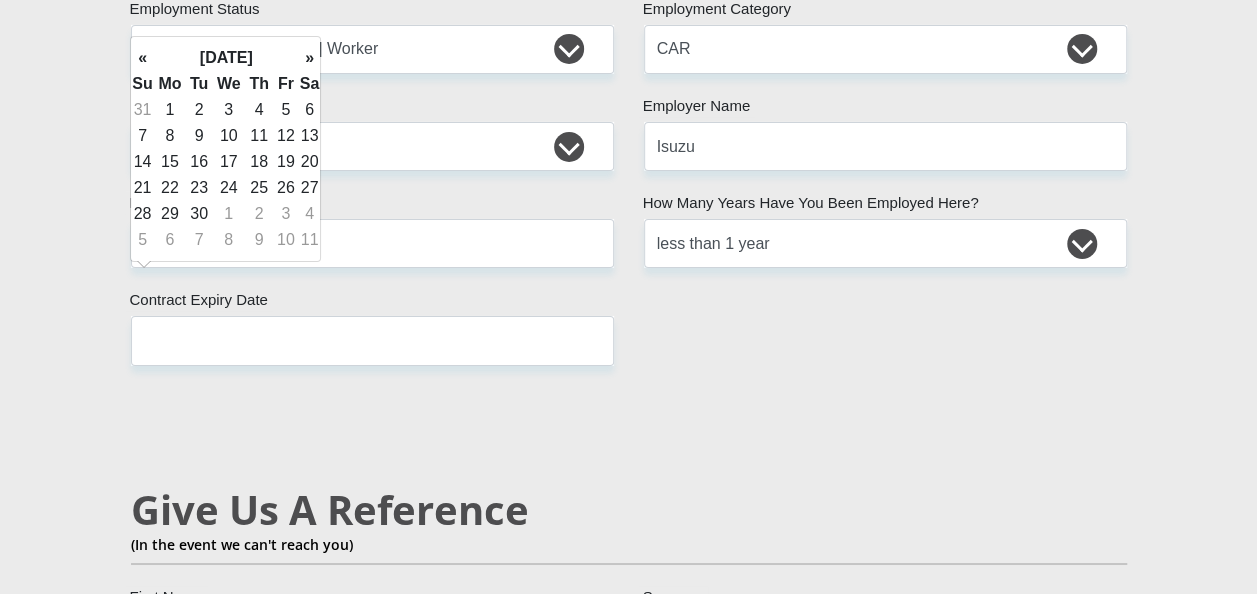 click on "»" at bounding box center (310, 58) 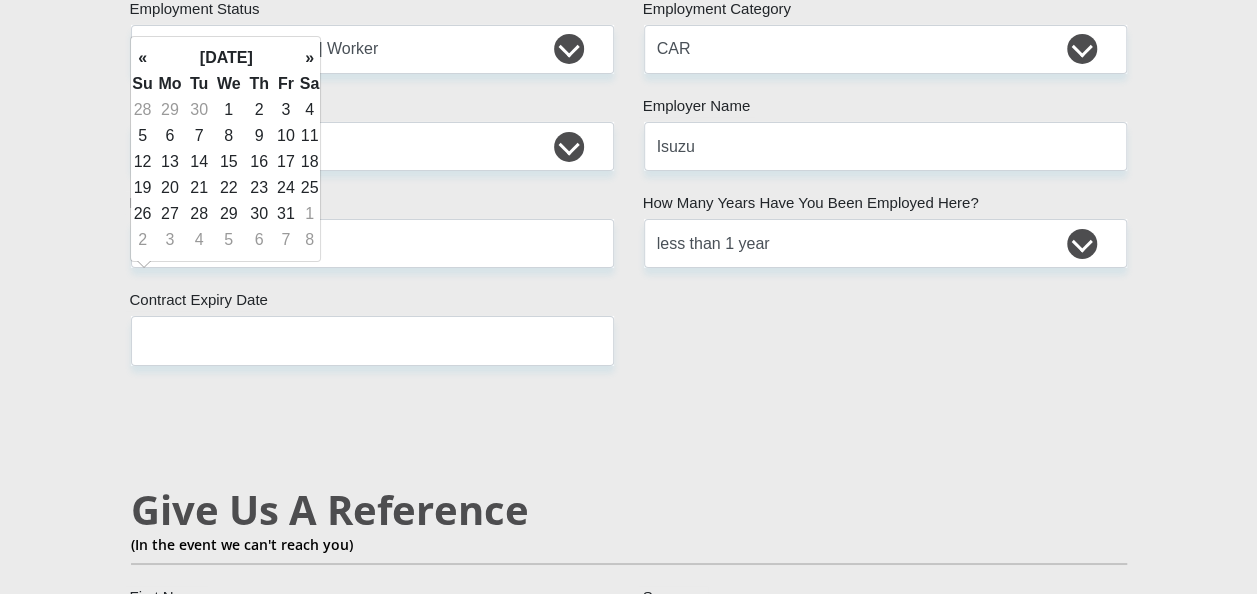 click on "»" at bounding box center (310, 58) 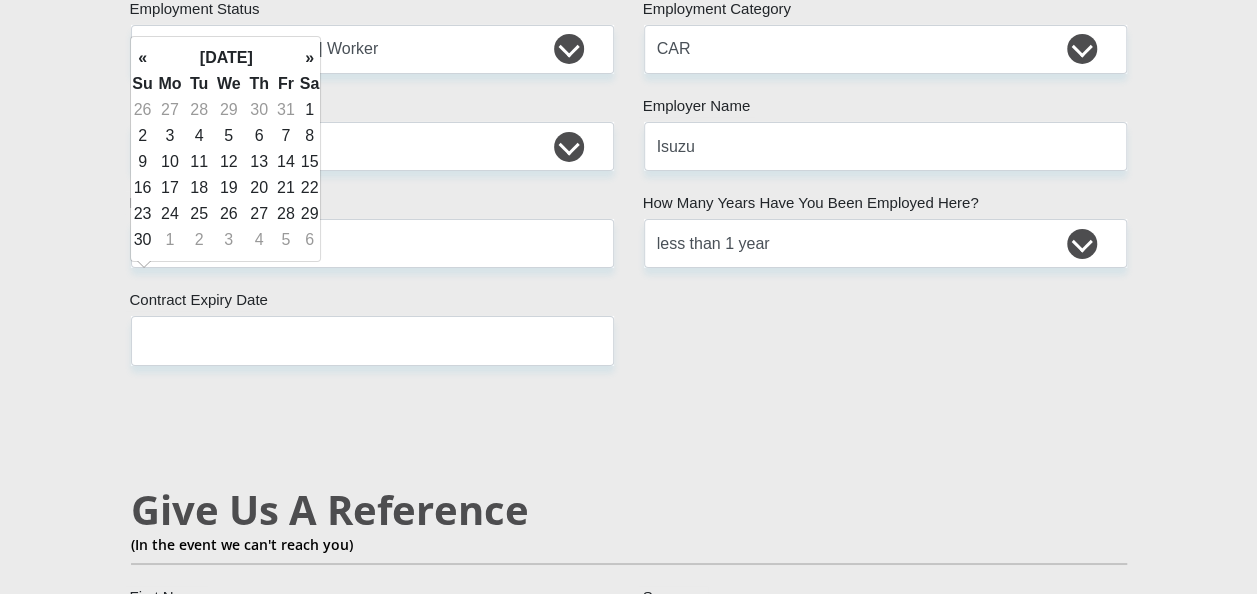 click on "»" at bounding box center (310, 58) 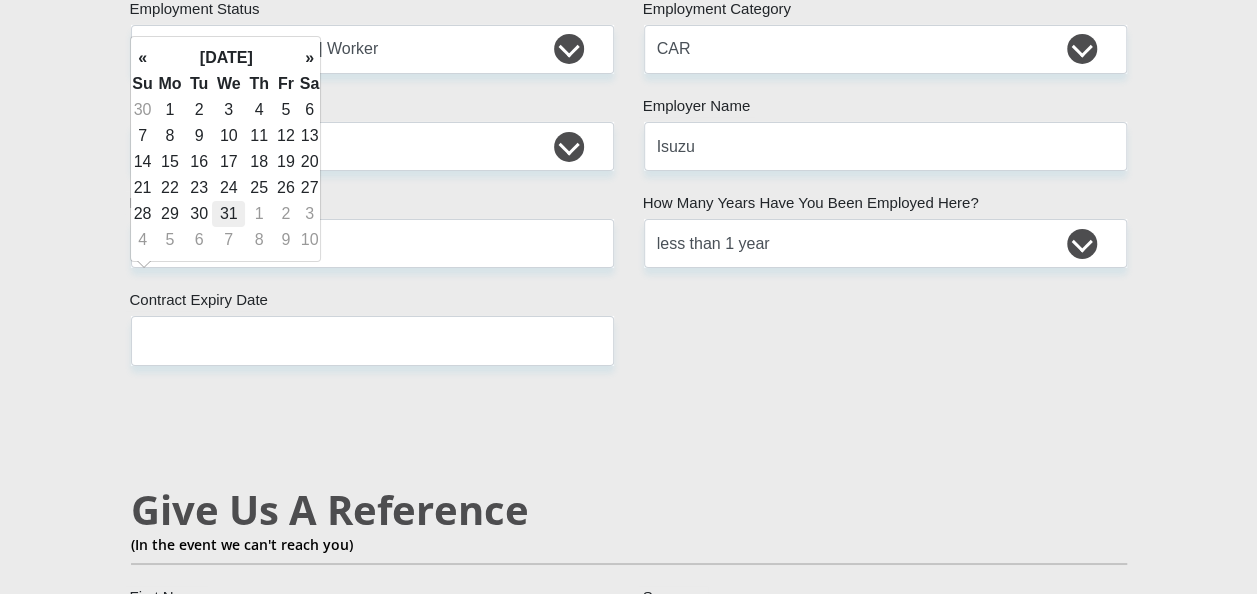 click on "31" at bounding box center [228, 214] 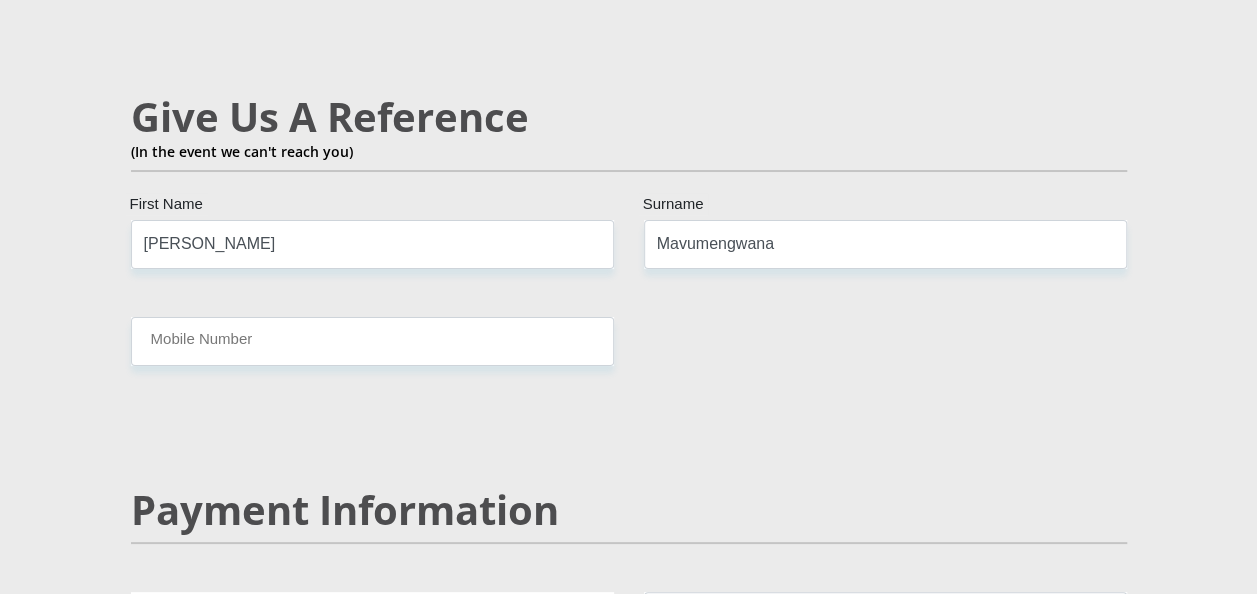 scroll, scrollTop: 3700, scrollLeft: 0, axis: vertical 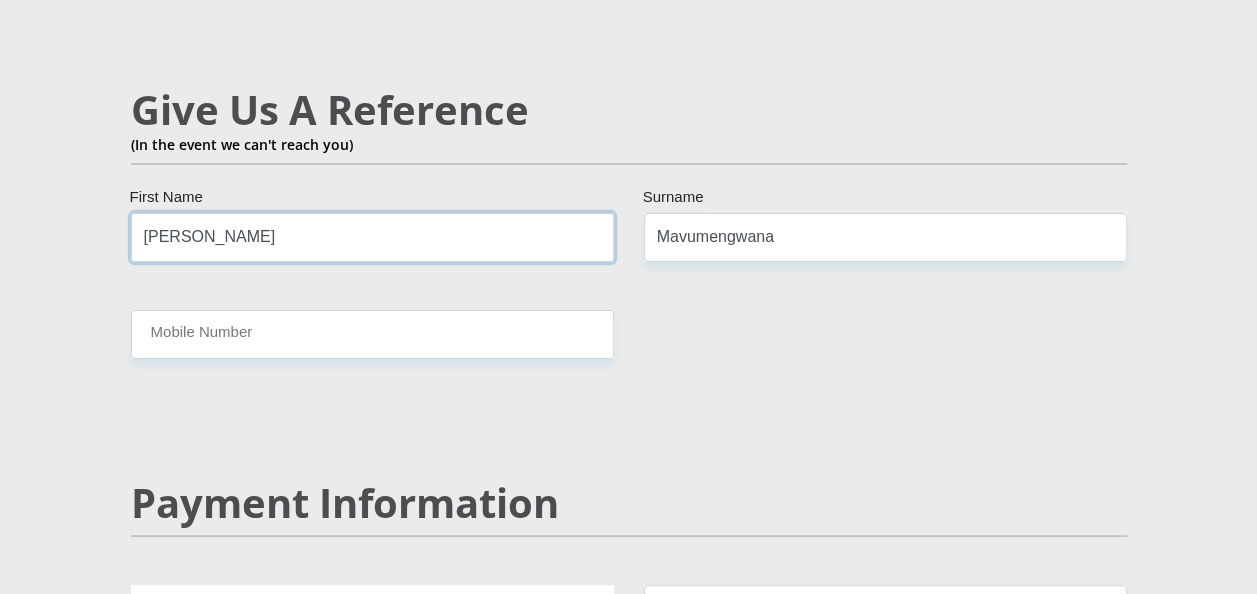 drag, startPoint x: 333, startPoint y: 197, endPoint x: 104, endPoint y: 140, distance: 235.98729 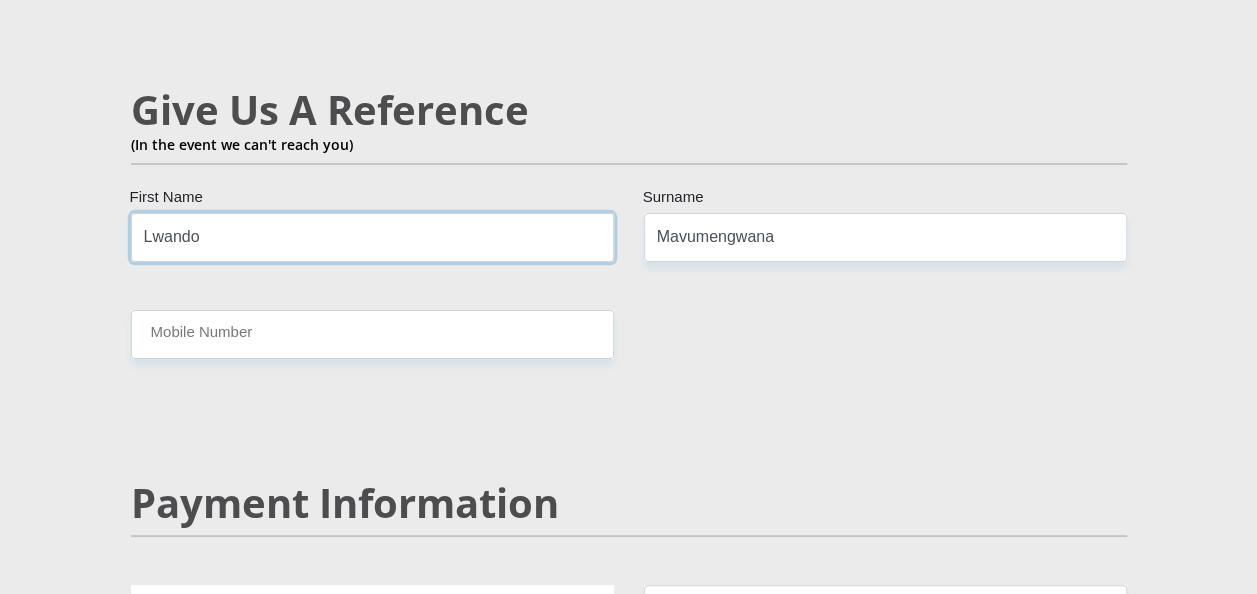 type on "Lwando" 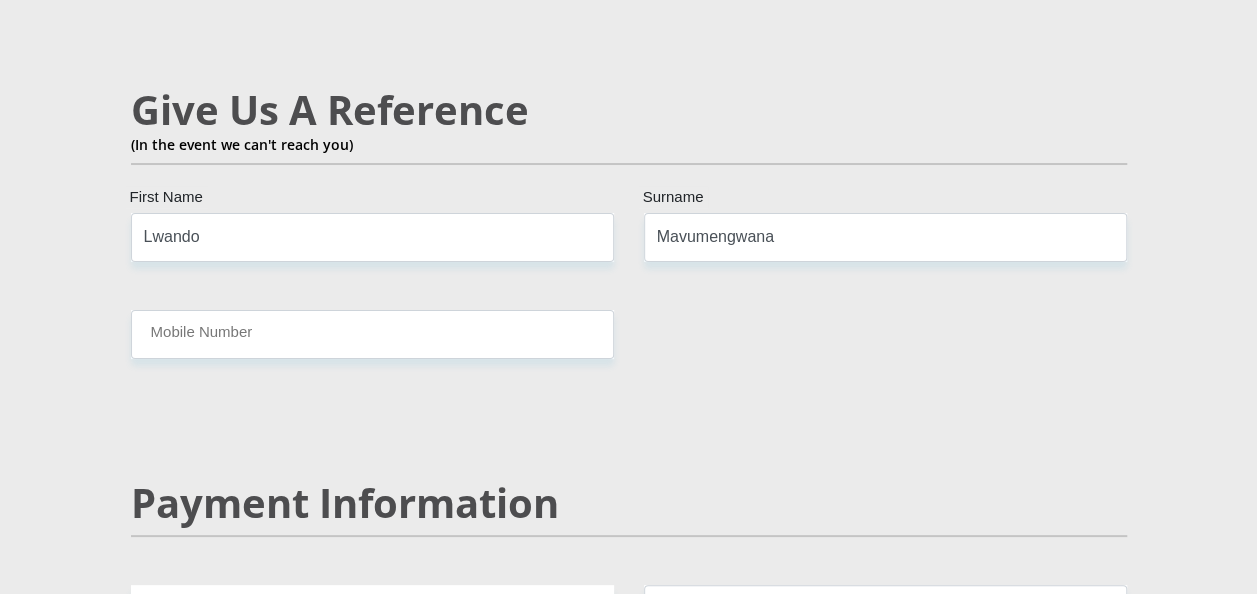 click on "Mr
Ms
Mrs
Dr
[PERSON_NAME]
Title
Khanyisileleenard
First Name
Mavumengwana
Surname
9402016101080
South African ID Number
Please input valid ID number
[GEOGRAPHIC_DATA]
[GEOGRAPHIC_DATA]
[GEOGRAPHIC_DATA]
[GEOGRAPHIC_DATA]
[GEOGRAPHIC_DATA]
[GEOGRAPHIC_DATA] [GEOGRAPHIC_DATA]
[GEOGRAPHIC_DATA]
[GEOGRAPHIC_DATA]
[GEOGRAPHIC_DATA]
[GEOGRAPHIC_DATA]
[GEOGRAPHIC_DATA]
[GEOGRAPHIC_DATA]  [GEOGRAPHIC_DATA]  [GEOGRAPHIC_DATA]  [GEOGRAPHIC_DATA]" at bounding box center (629, -371) 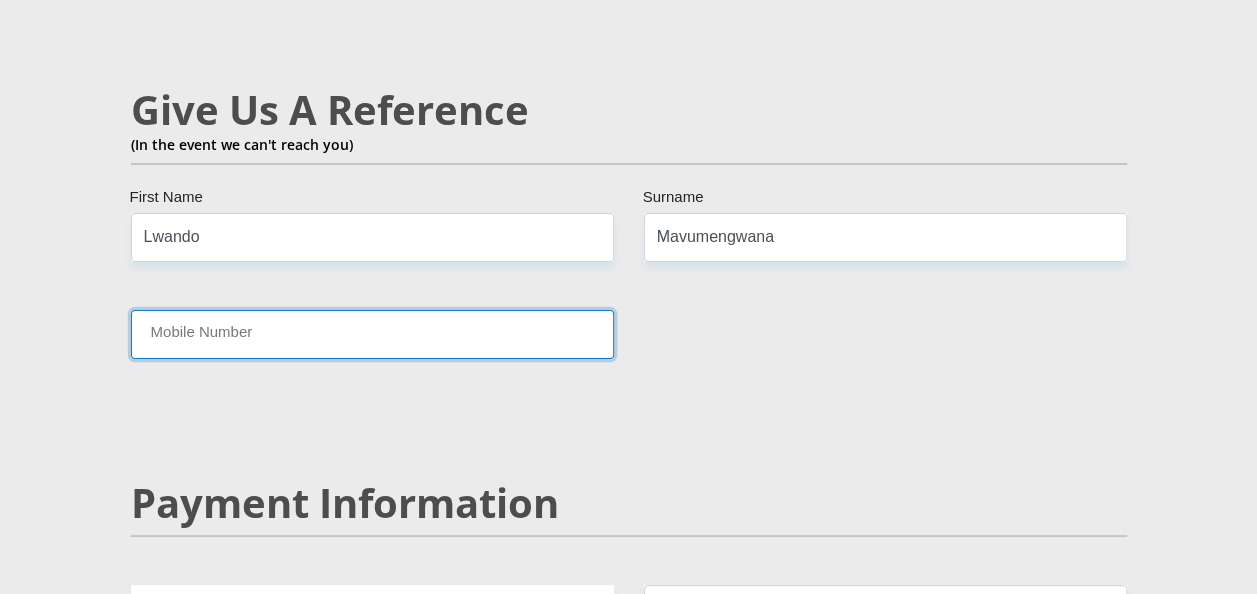 click on "Mobile Number" at bounding box center (372, 334) 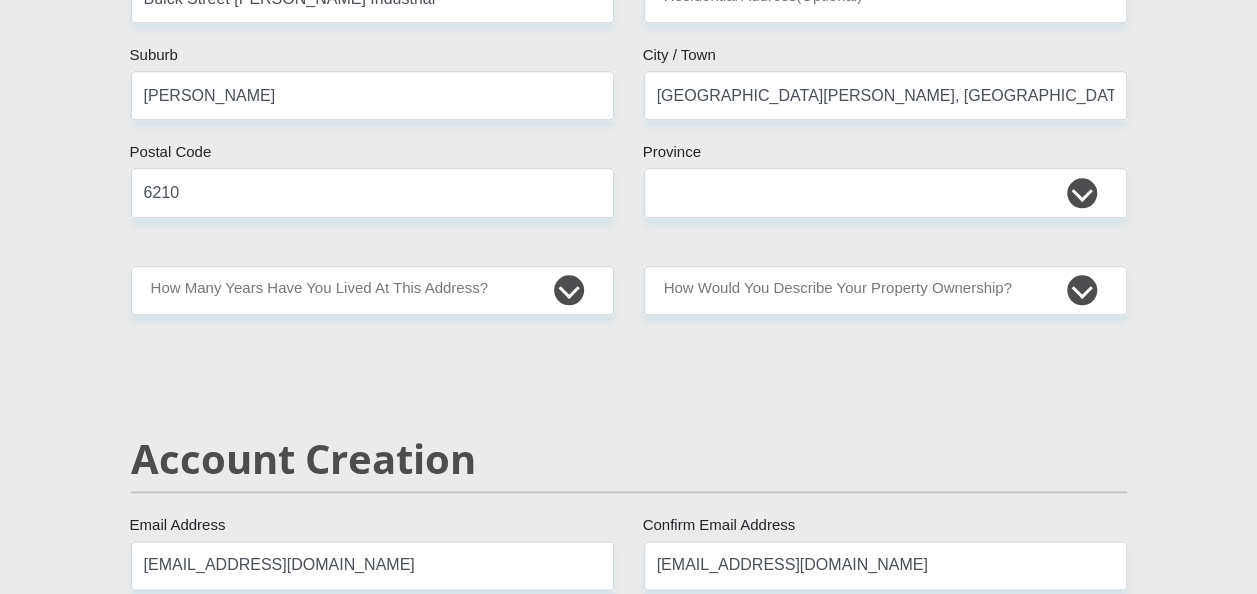 scroll, scrollTop: 1100, scrollLeft: 0, axis: vertical 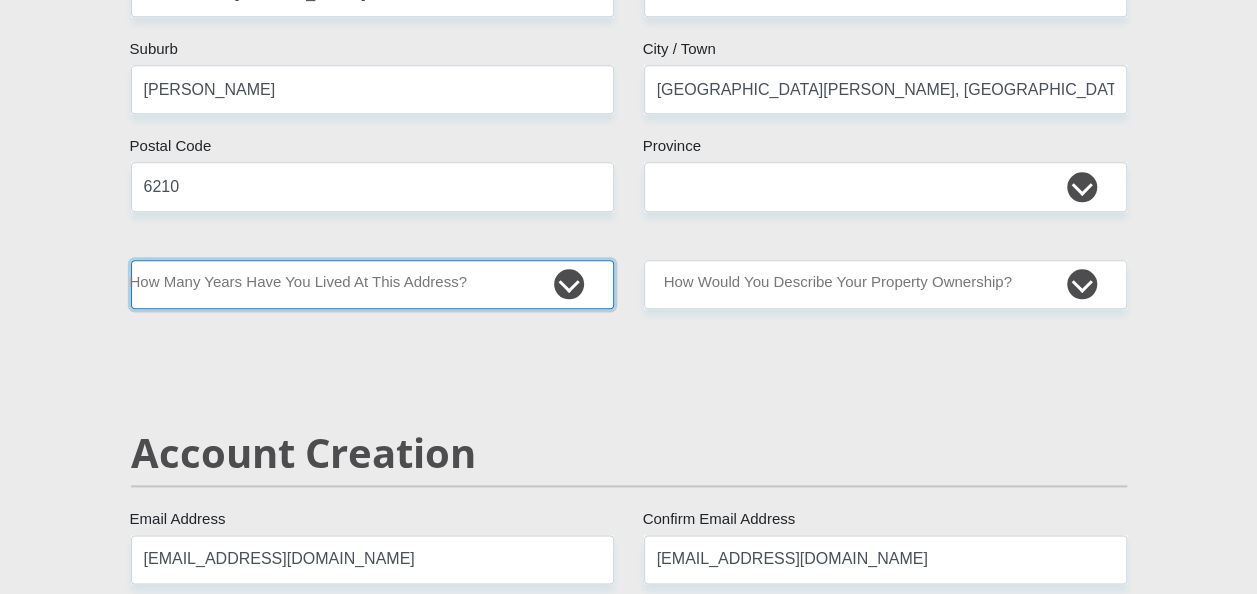 click on "less than 1 year
1-3 years
3-5 years
5+ years" at bounding box center [372, 284] 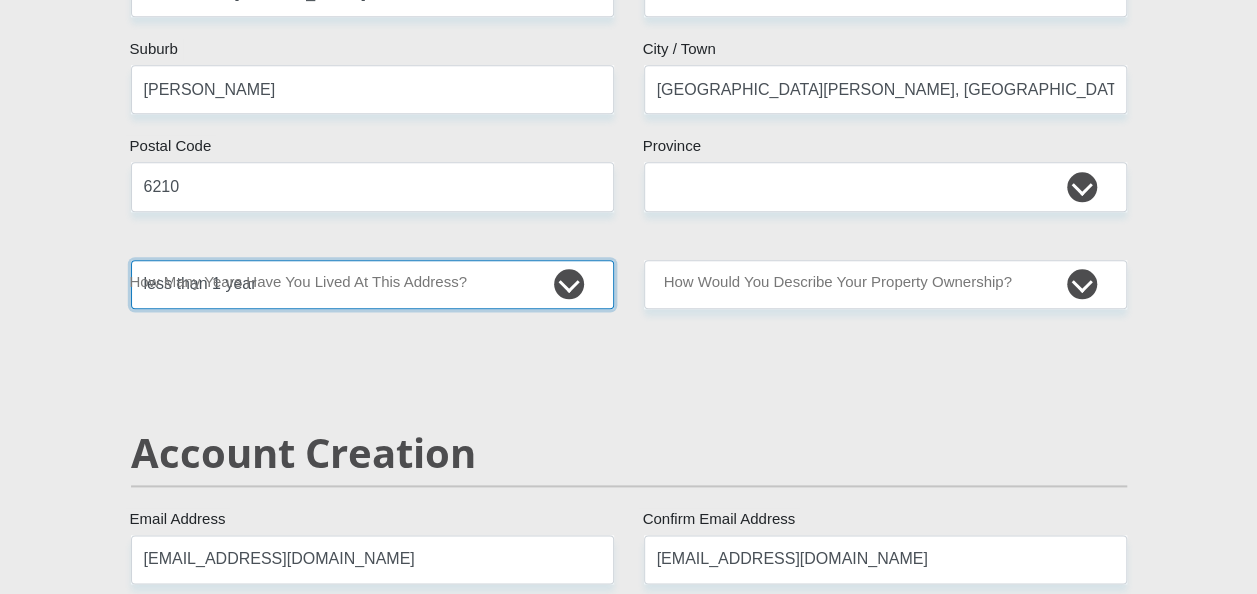click on "less than 1 year
1-3 years
3-5 years
5+ years" at bounding box center [372, 284] 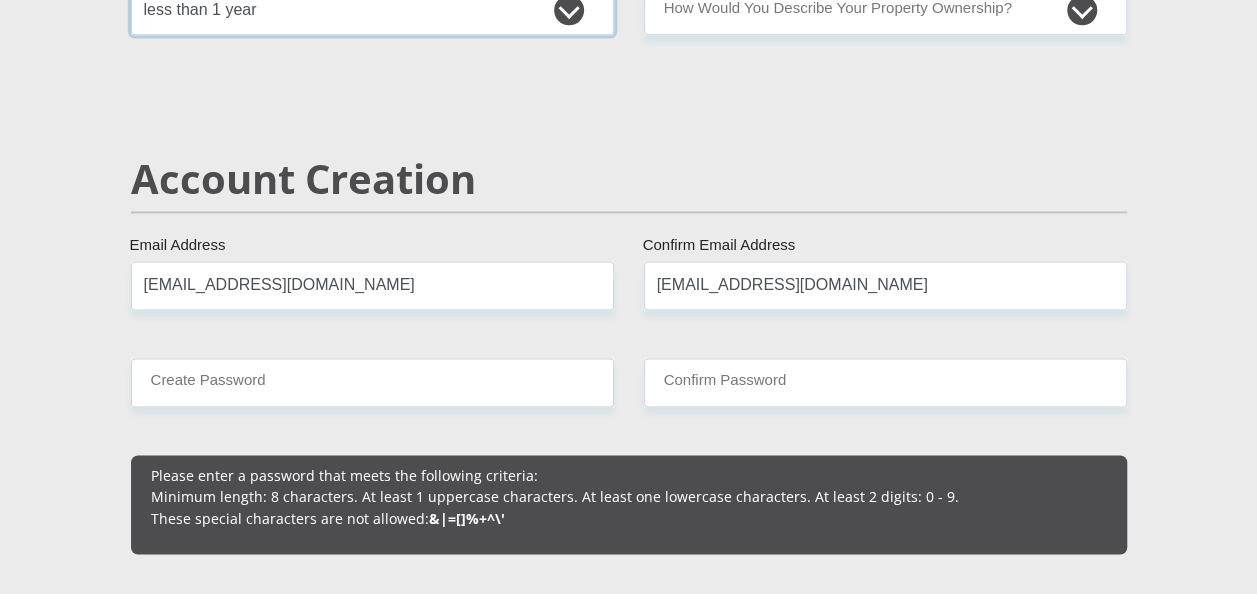 scroll, scrollTop: 1500, scrollLeft: 0, axis: vertical 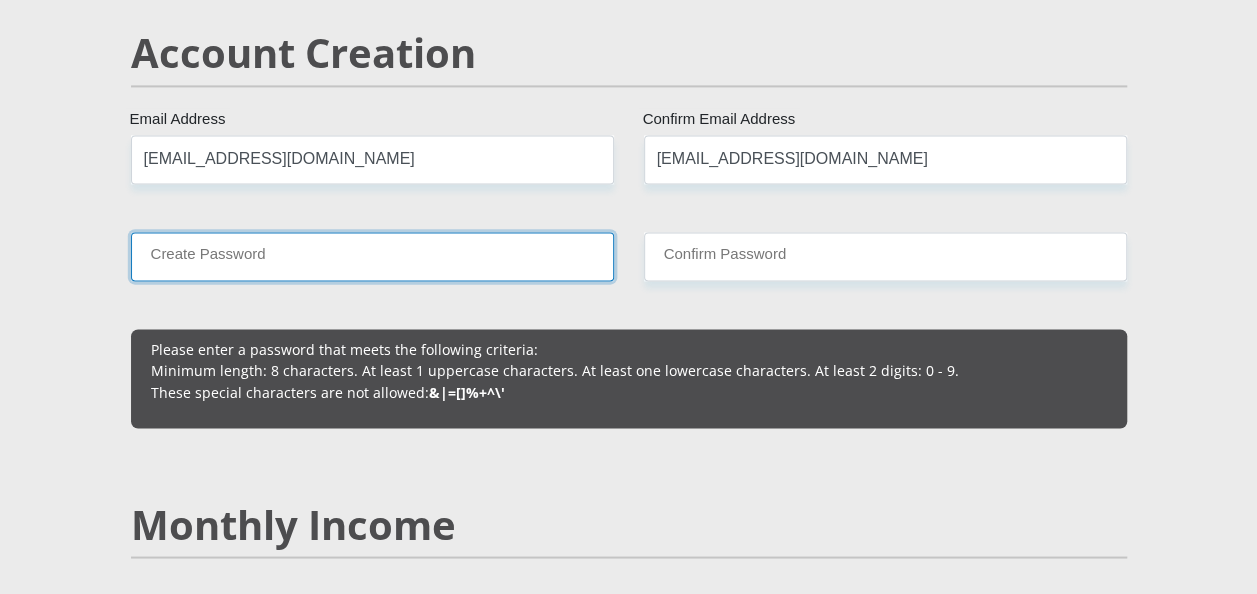 click on "Create Password" at bounding box center [372, 256] 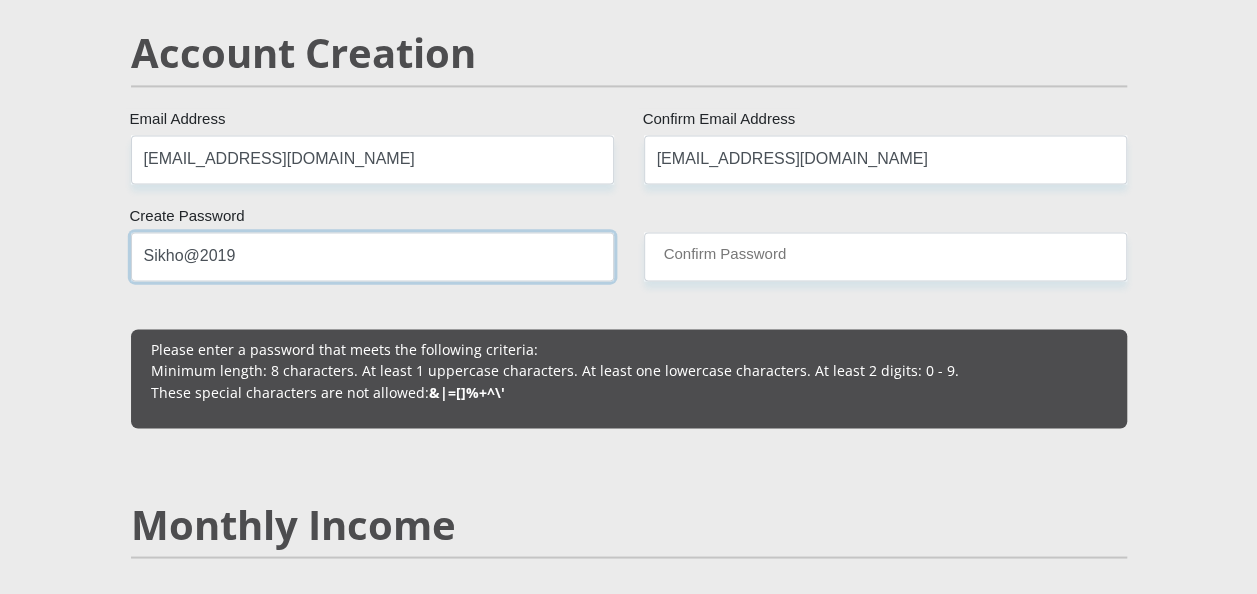 type on "Sikho@2019" 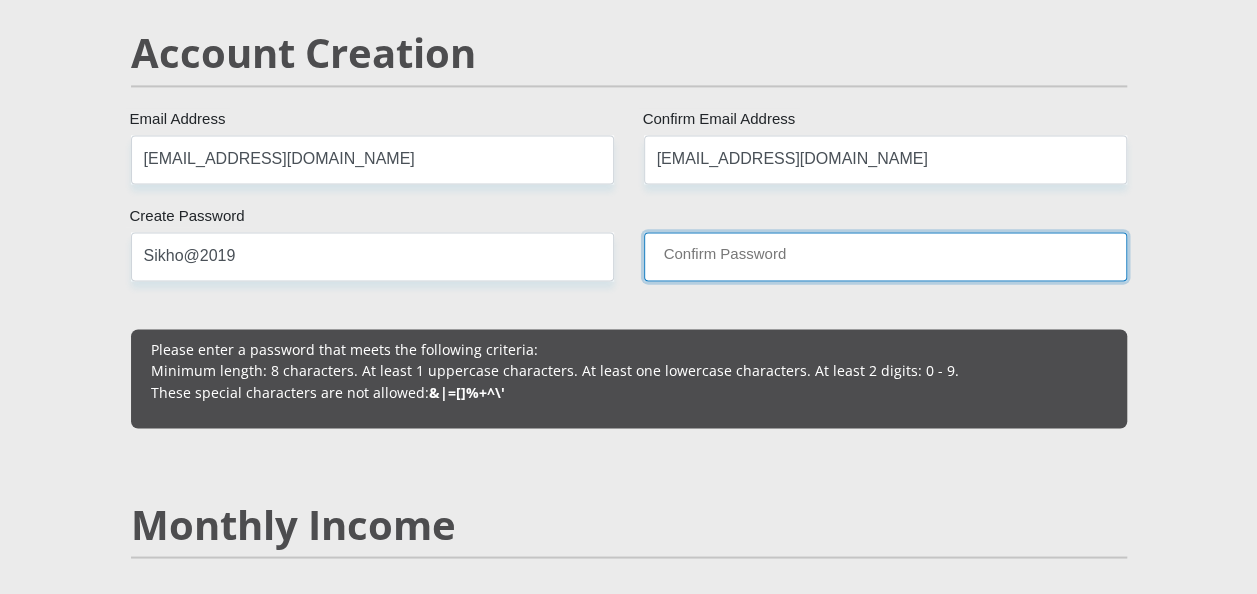click on "Confirm Password" at bounding box center (885, 256) 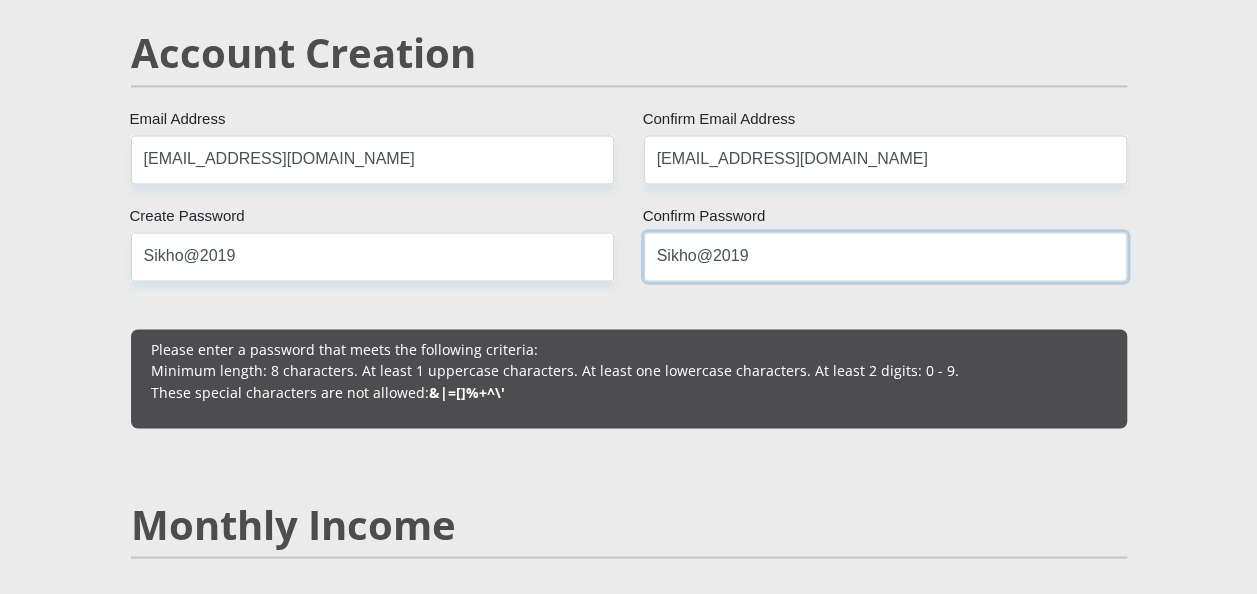 scroll, scrollTop: 1900, scrollLeft: 0, axis: vertical 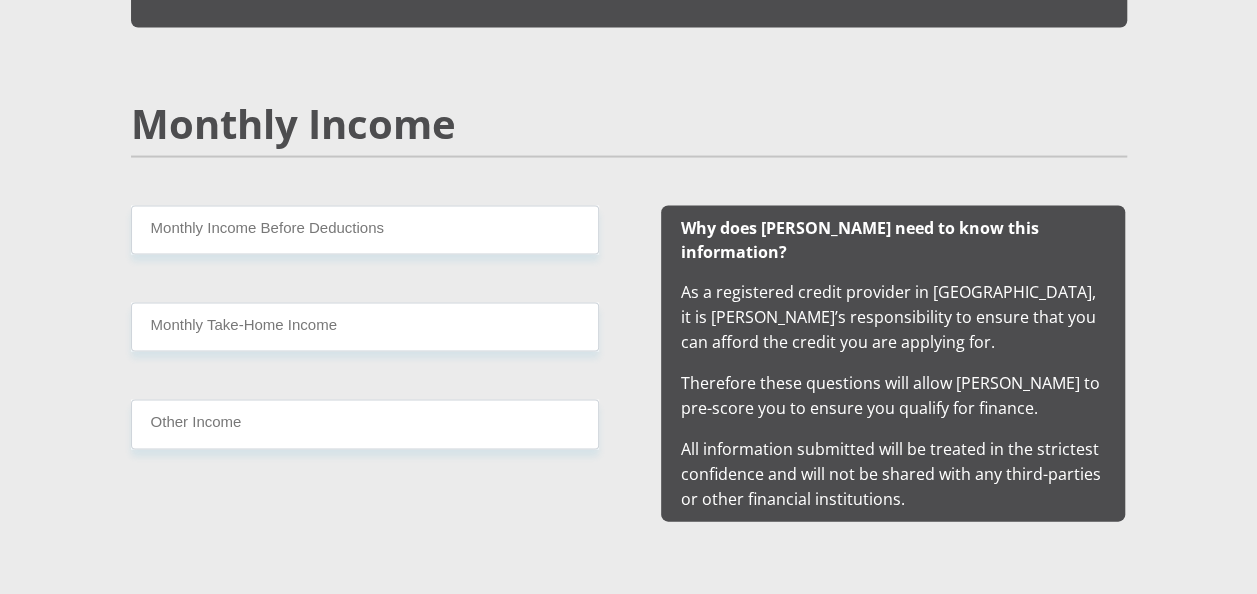 type on "Sikho@2019" 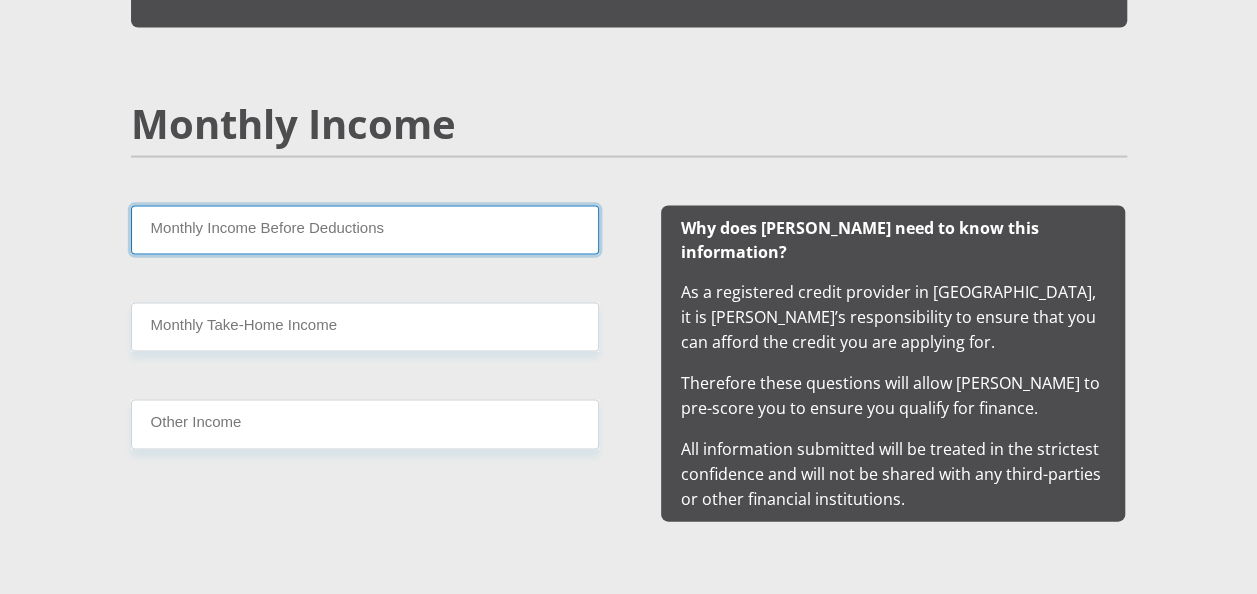 click on "Monthly Income Before Deductions" at bounding box center [365, 230] 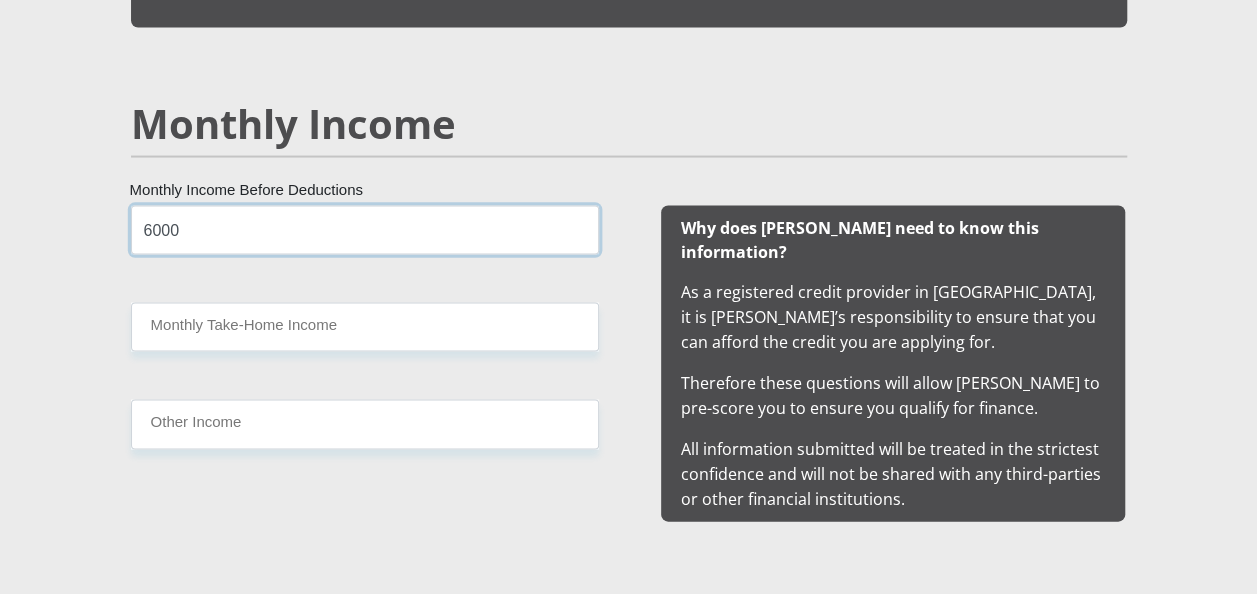 type on "6000" 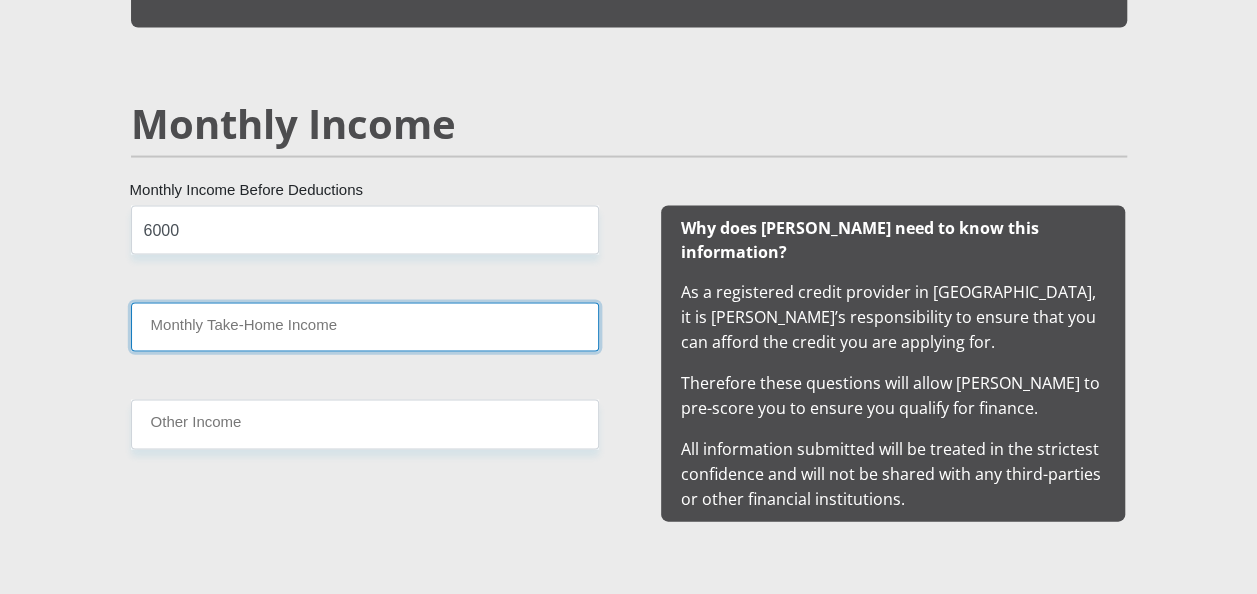 click on "Monthly Take-Home Income" at bounding box center (365, 327) 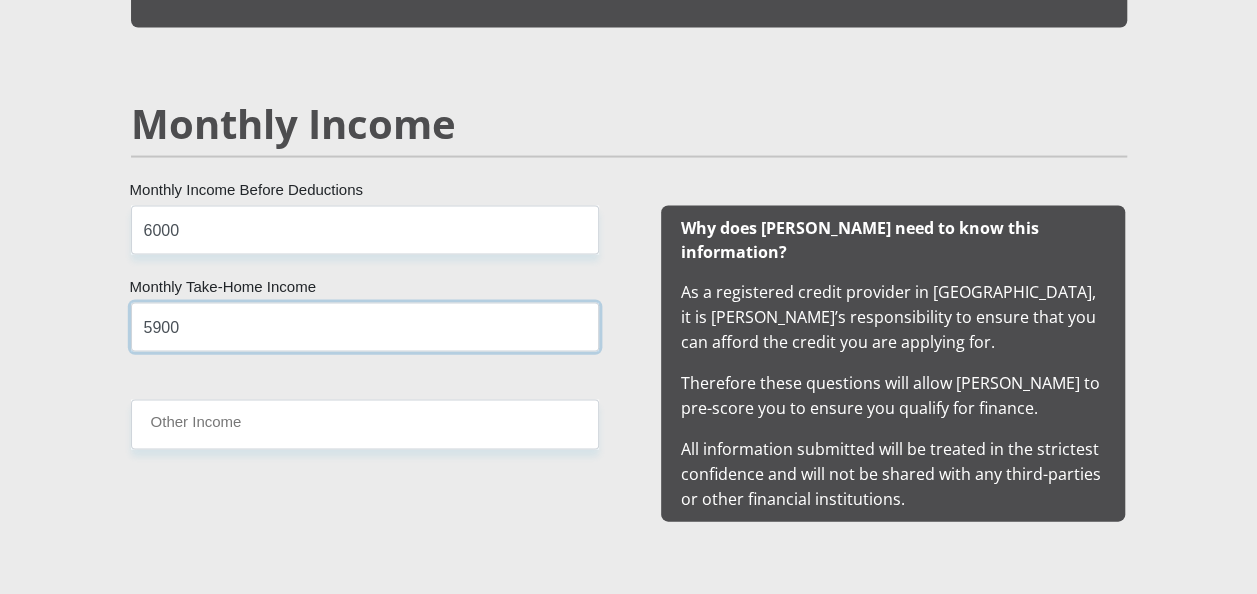 type on "5900" 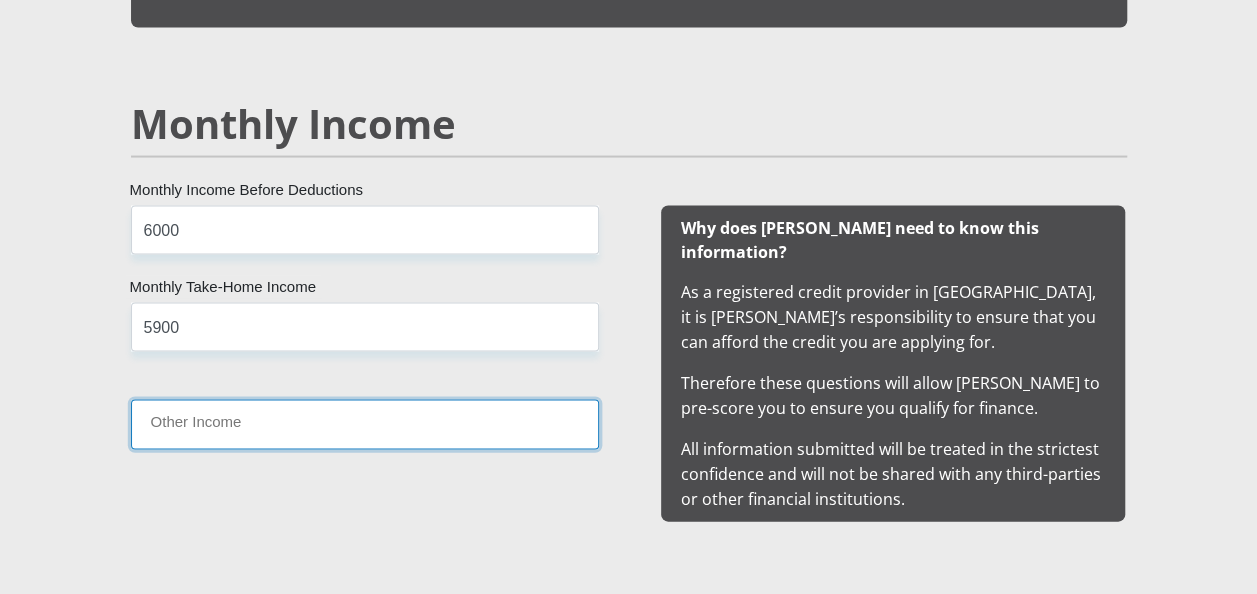click on "Other Income" at bounding box center (365, 424) 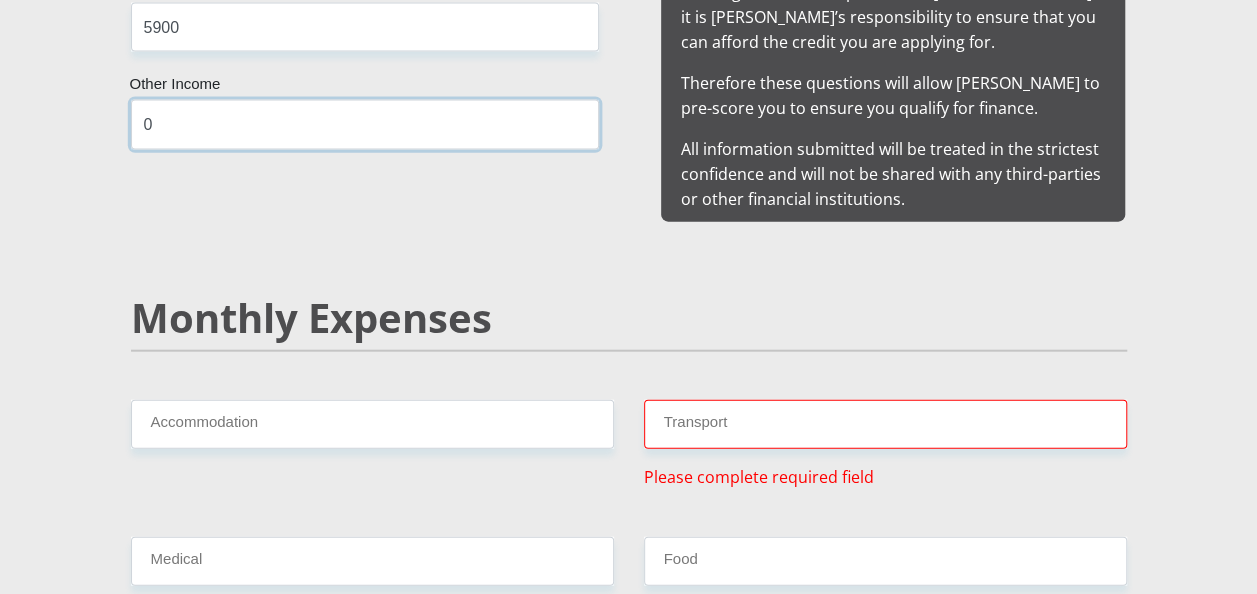 scroll, scrollTop: 2300, scrollLeft: 0, axis: vertical 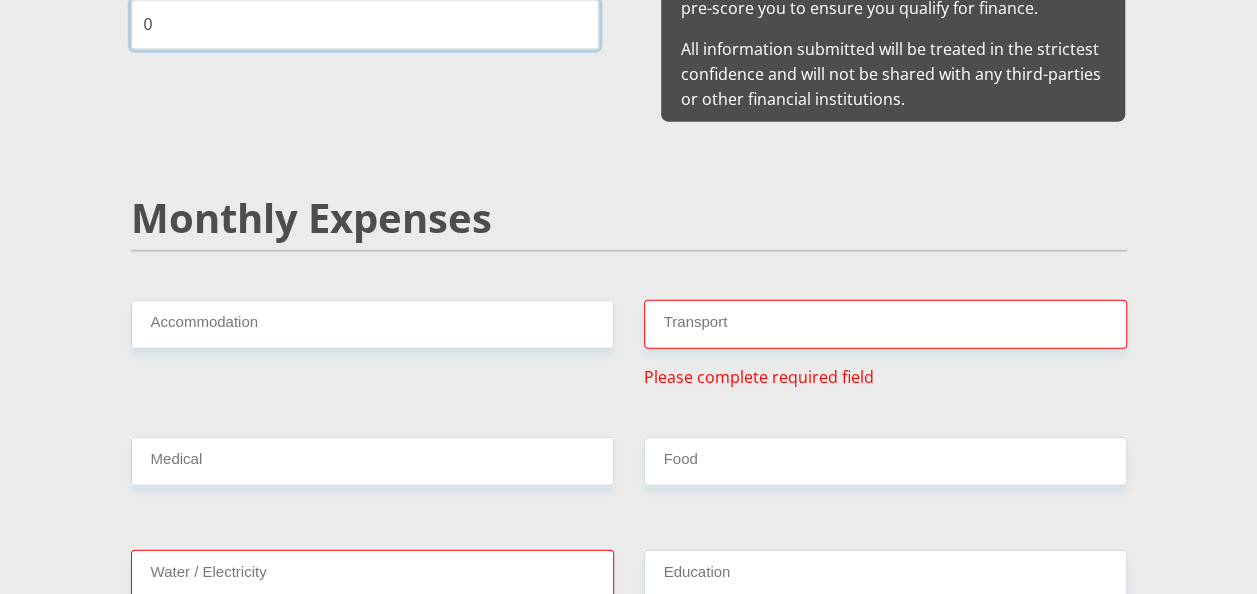 type on "0" 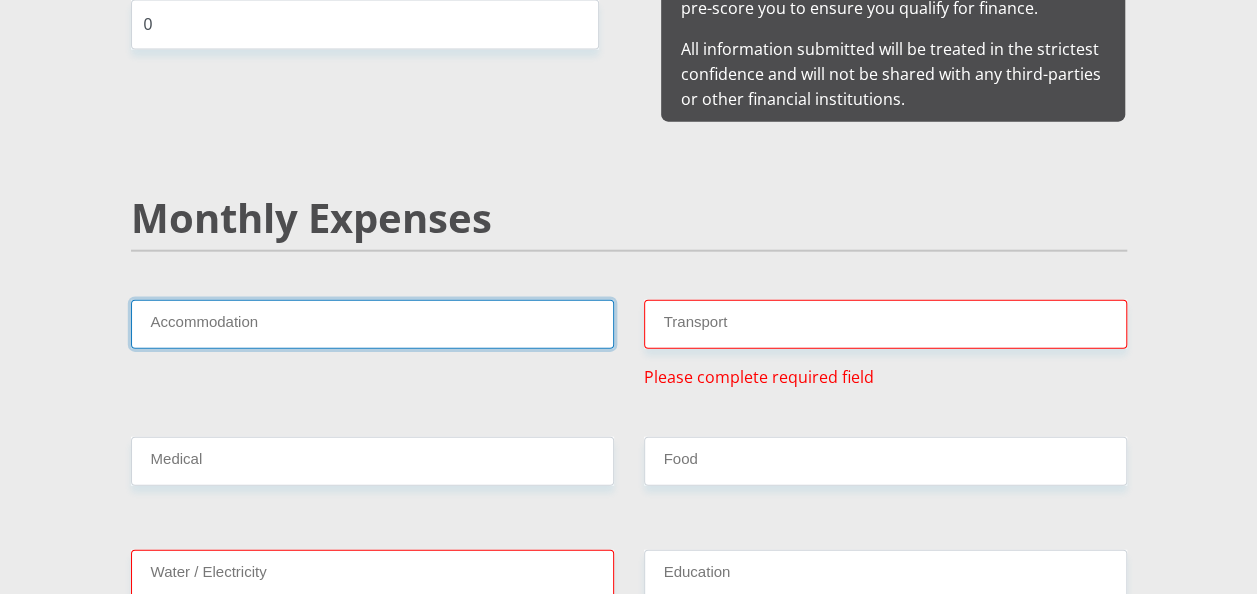 click on "Accommodation" at bounding box center [372, 324] 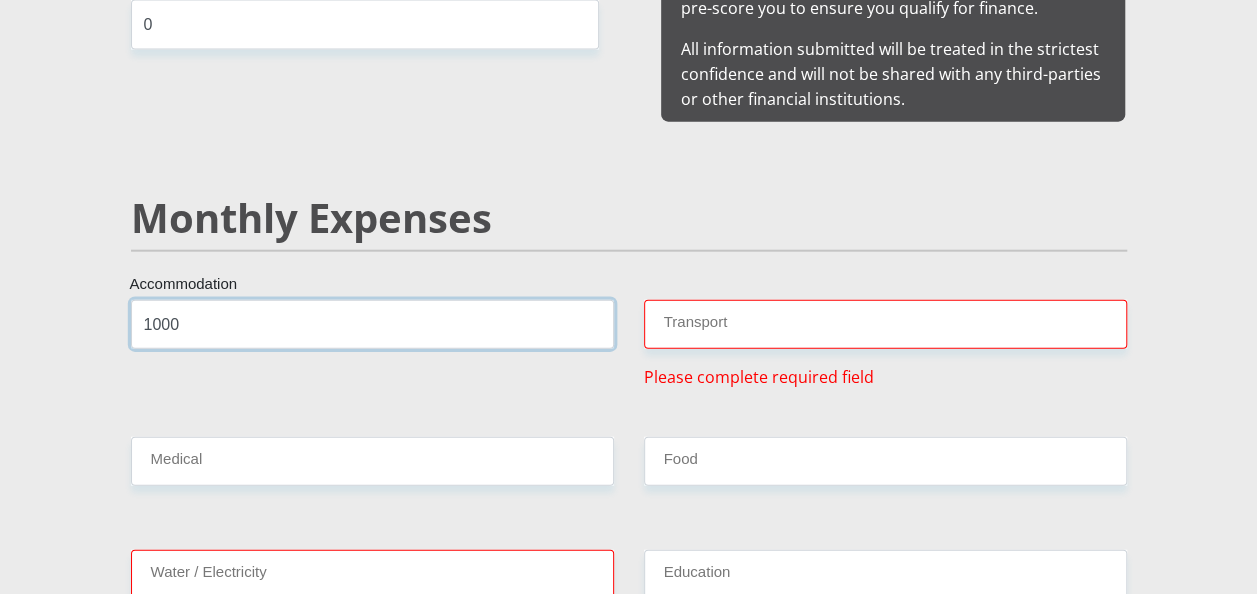 type on "1000" 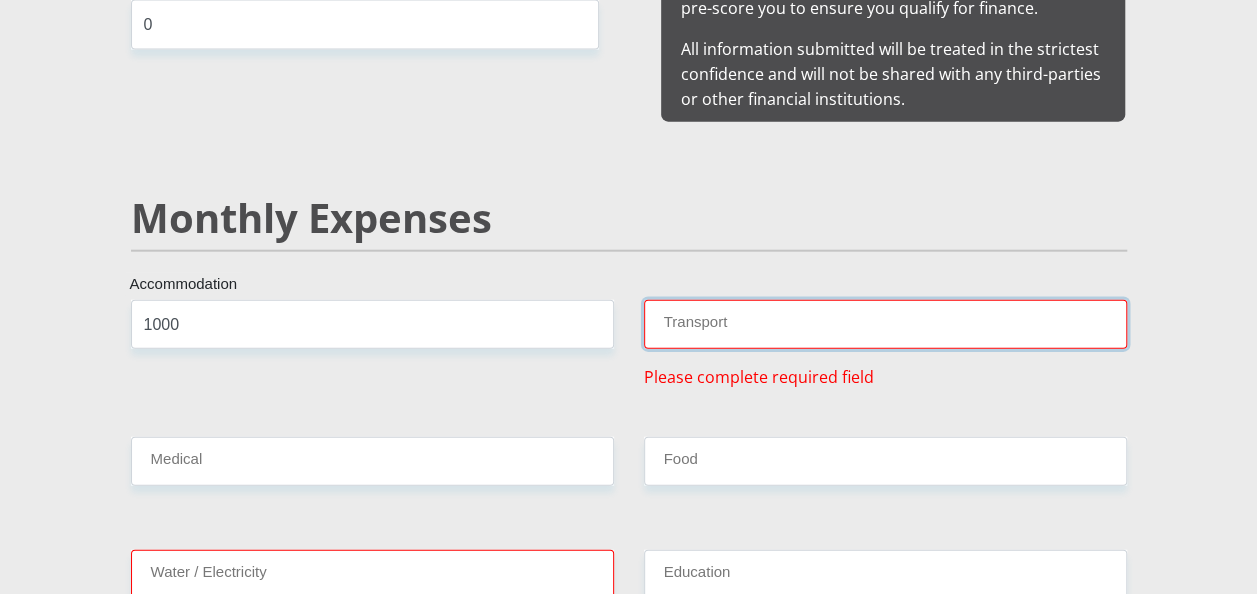 click on "Transport" at bounding box center (885, 324) 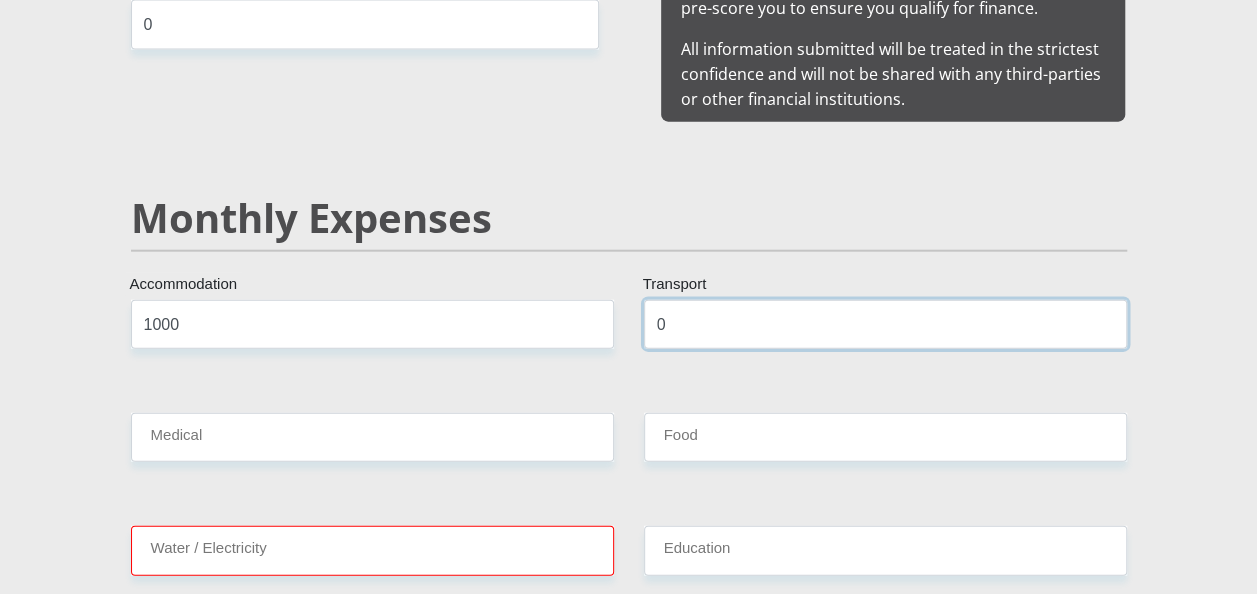 type on "0" 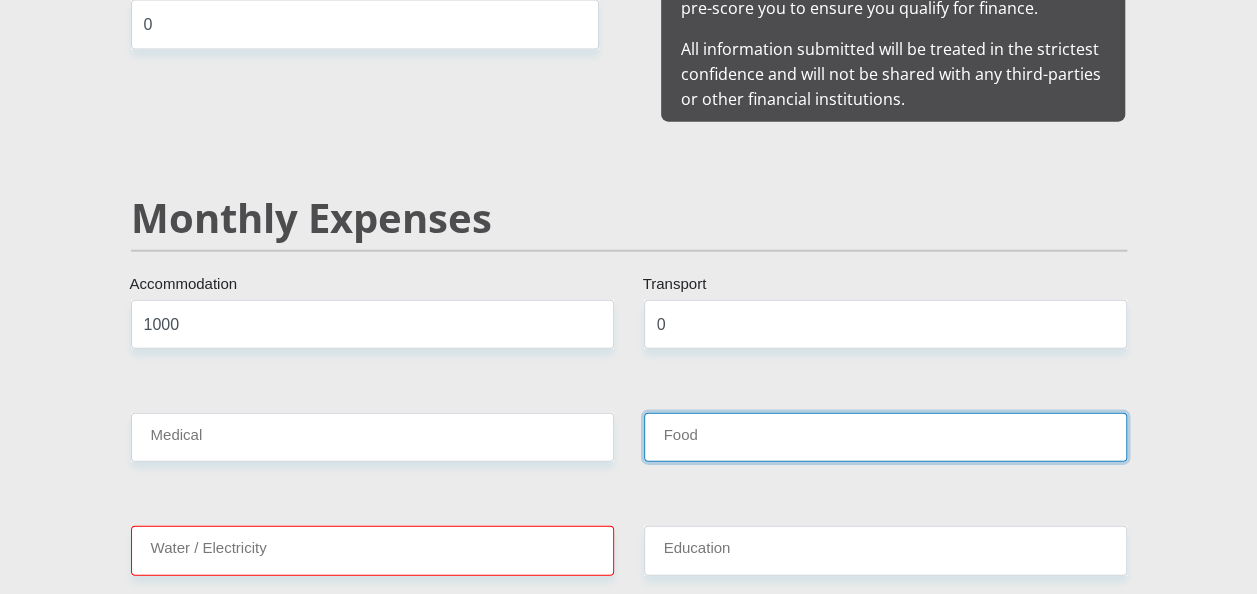 click on "Food" at bounding box center (885, 437) 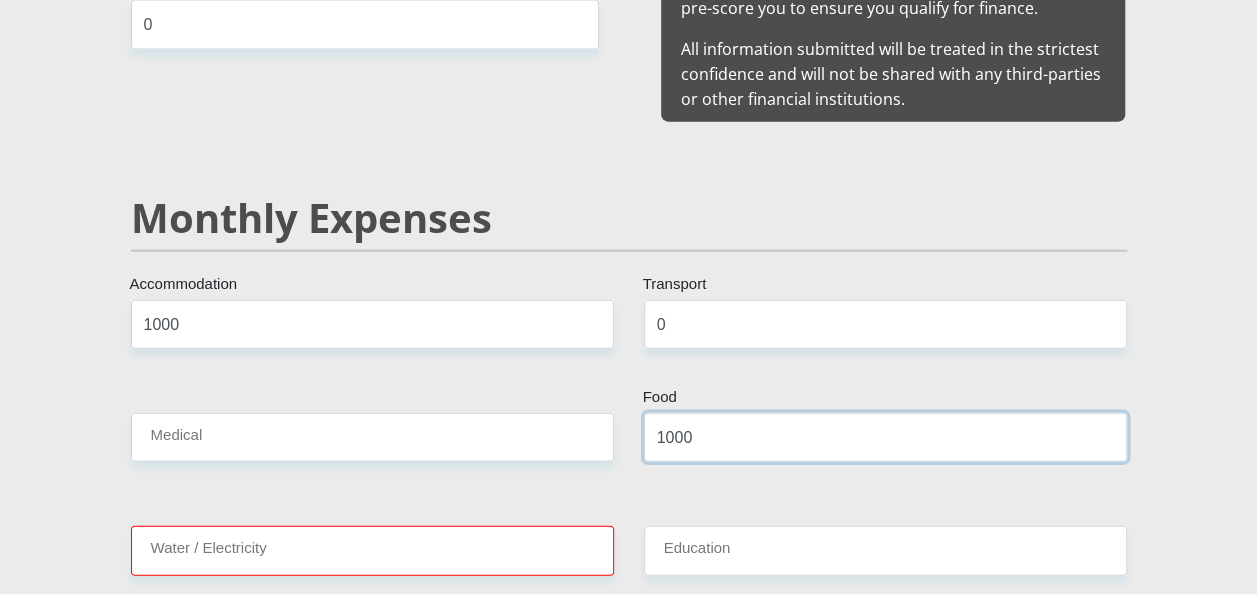 type on "1000" 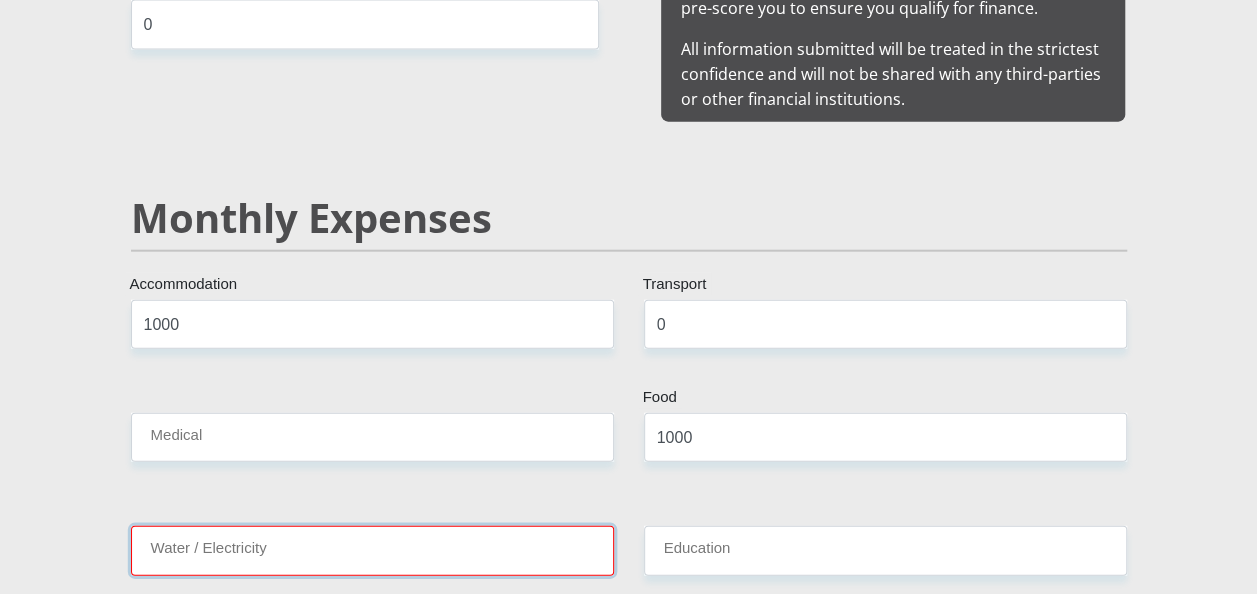 click on "Water / Electricity" at bounding box center (372, 550) 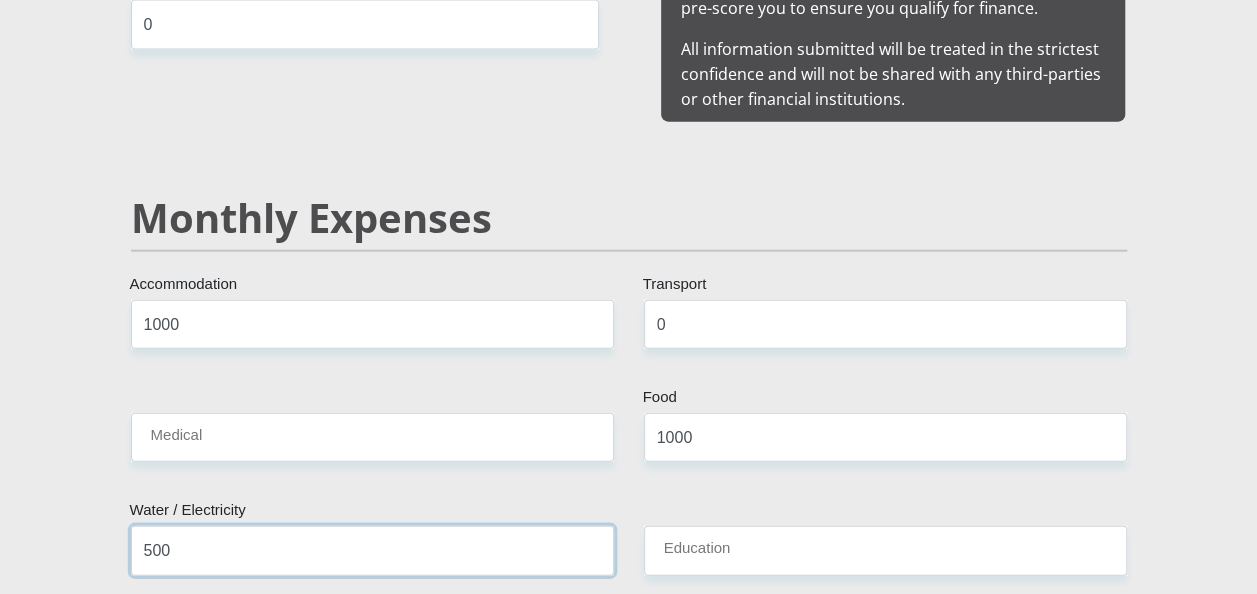 type on "500" 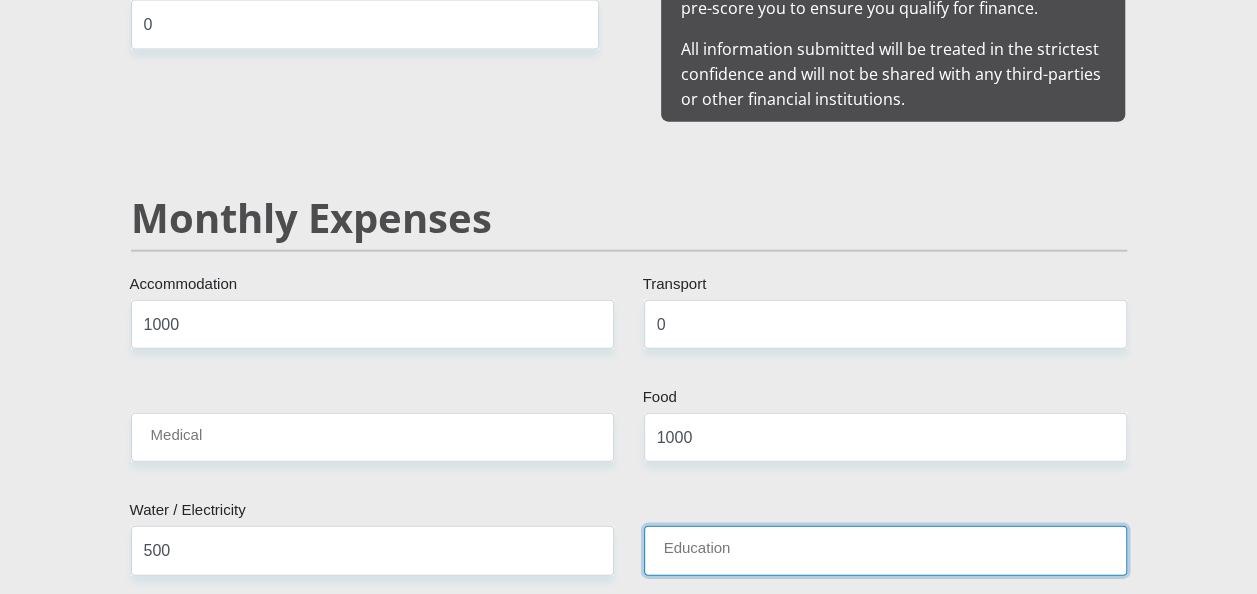 click on "Education" at bounding box center [885, 550] 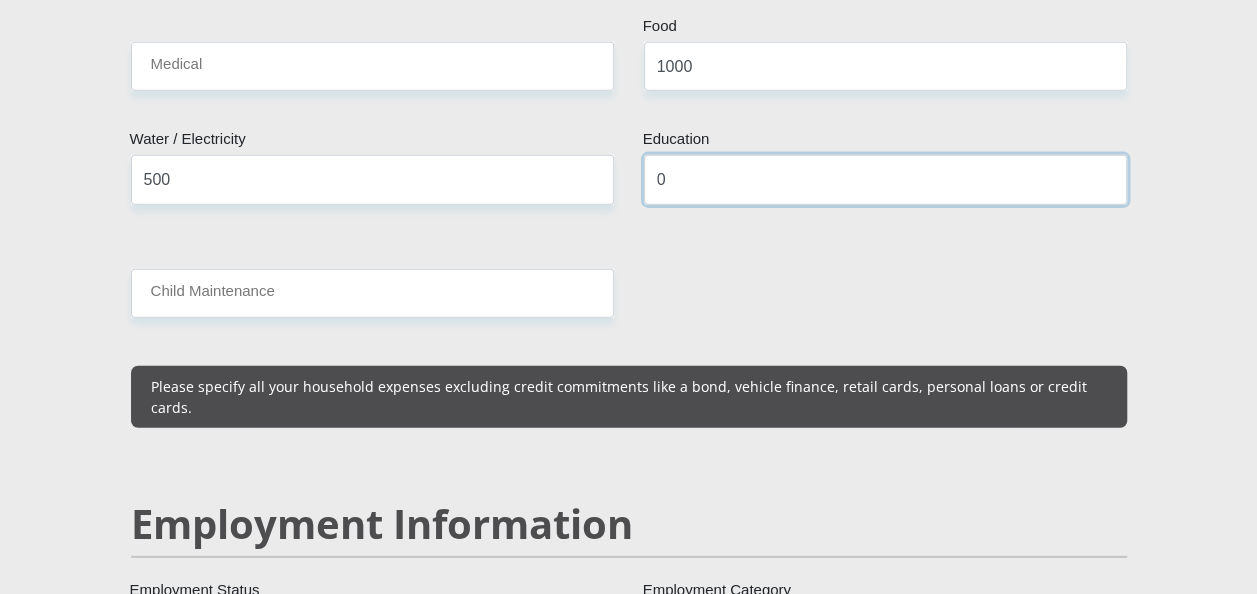 scroll, scrollTop: 2700, scrollLeft: 0, axis: vertical 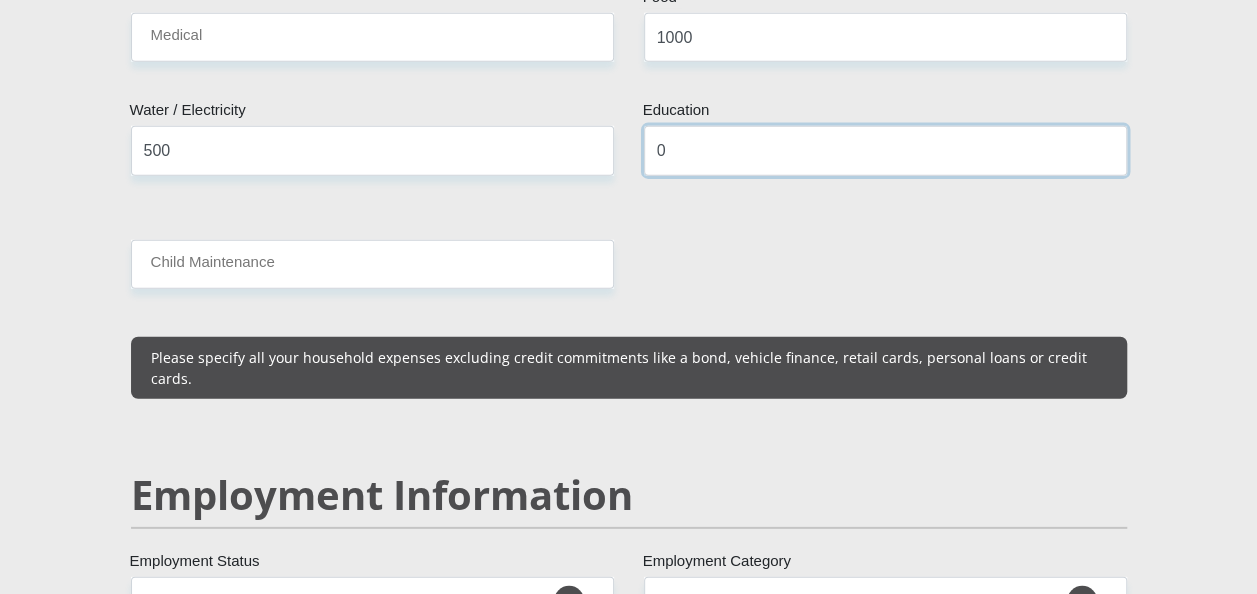 type on "0" 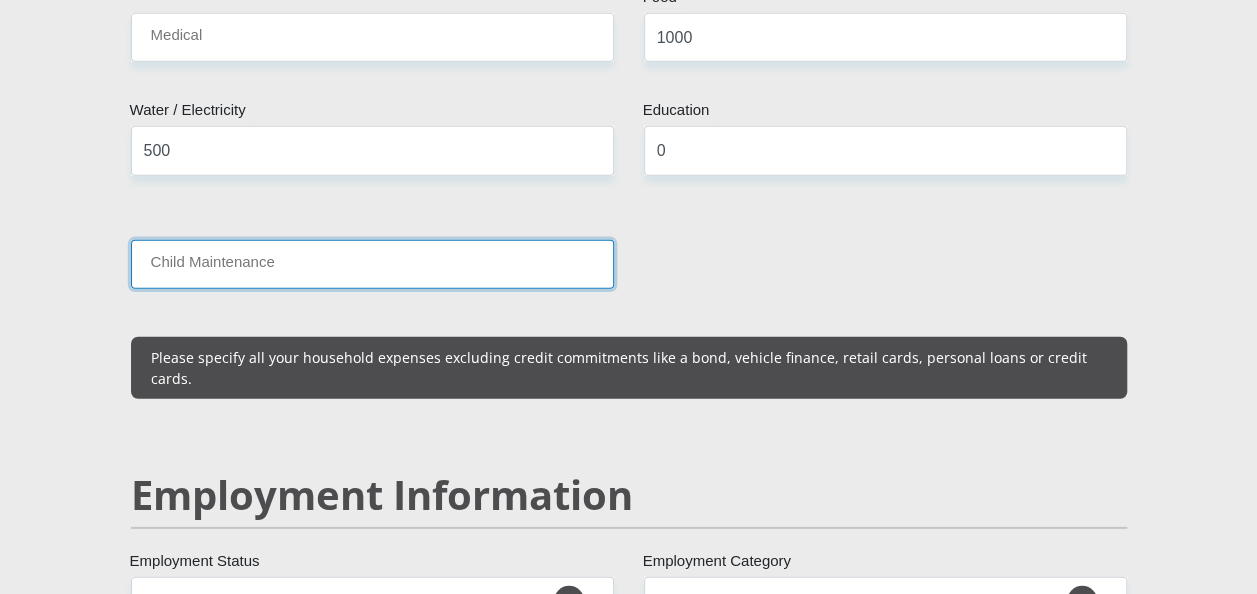 click on "Child Maintenance" at bounding box center (372, 264) 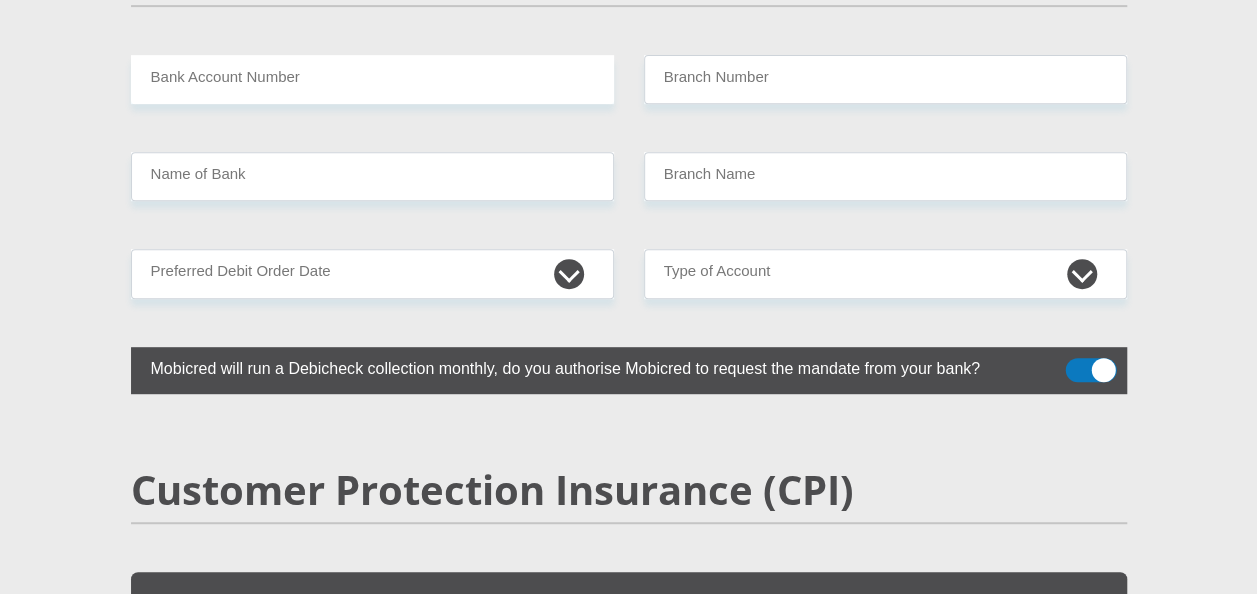scroll, scrollTop: 4200, scrollLeft: 0, axis: vertical 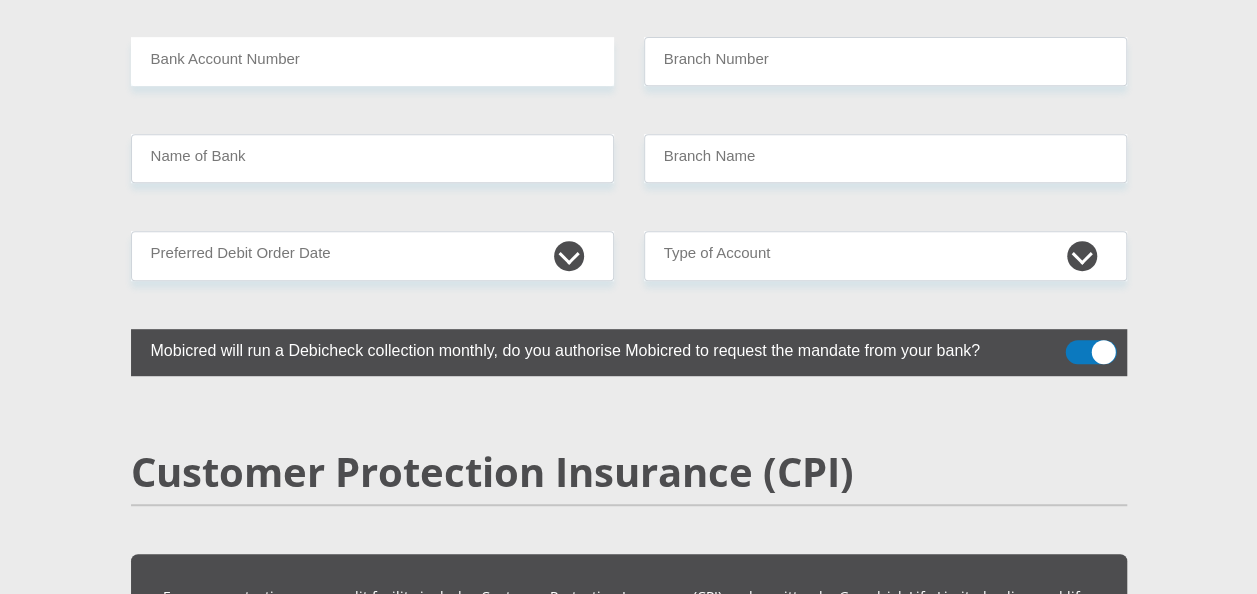 type on "500" 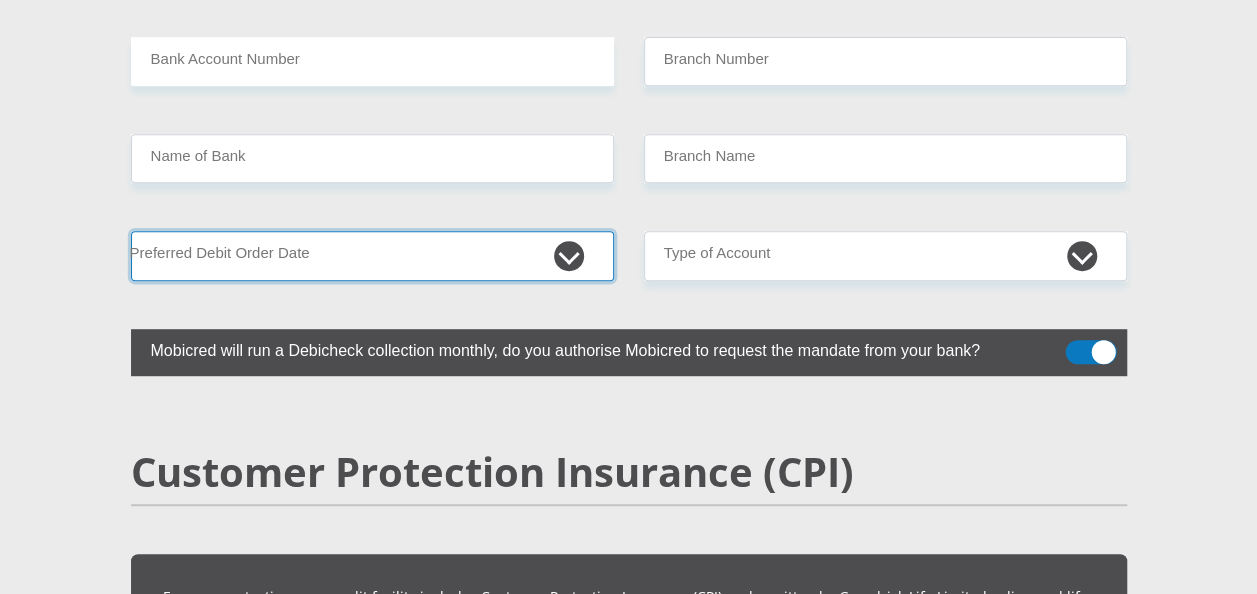 click on "1st
2nd
3rd
4th
5th
7th
18th
19th
20th
21st
22nd
23rd
24th
25th
26th
27th
28th
29th
30th" at bounding box center (372, 255) 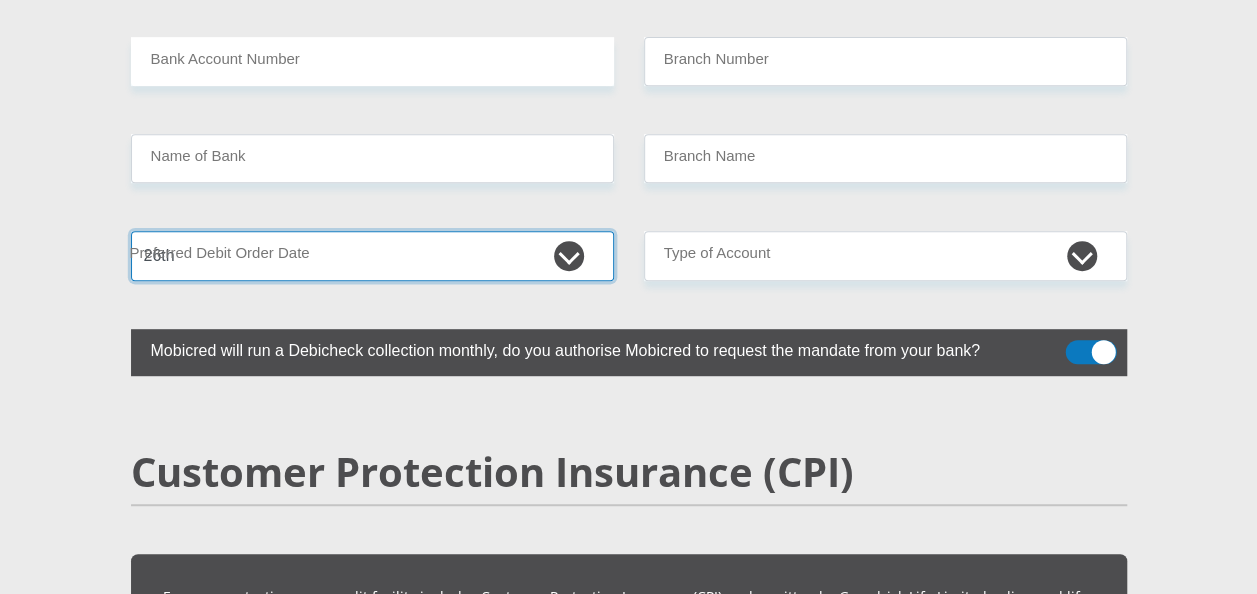 click on "1st
2nd
3rd
4th
5th
7th
18th
19th
20th
21st
22nd
23rd
24th
25th
26th
27th
28th
29th
30th" at bounding box center [372, 255] 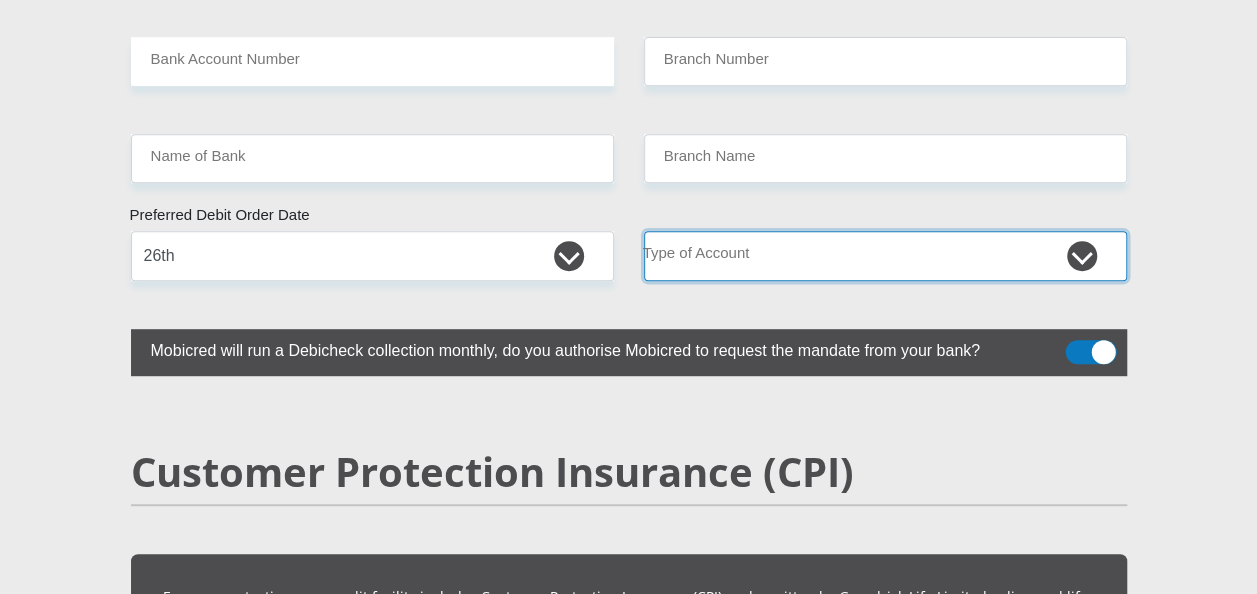 click on "Cheque
Savings" at bounding box center (885, 255) 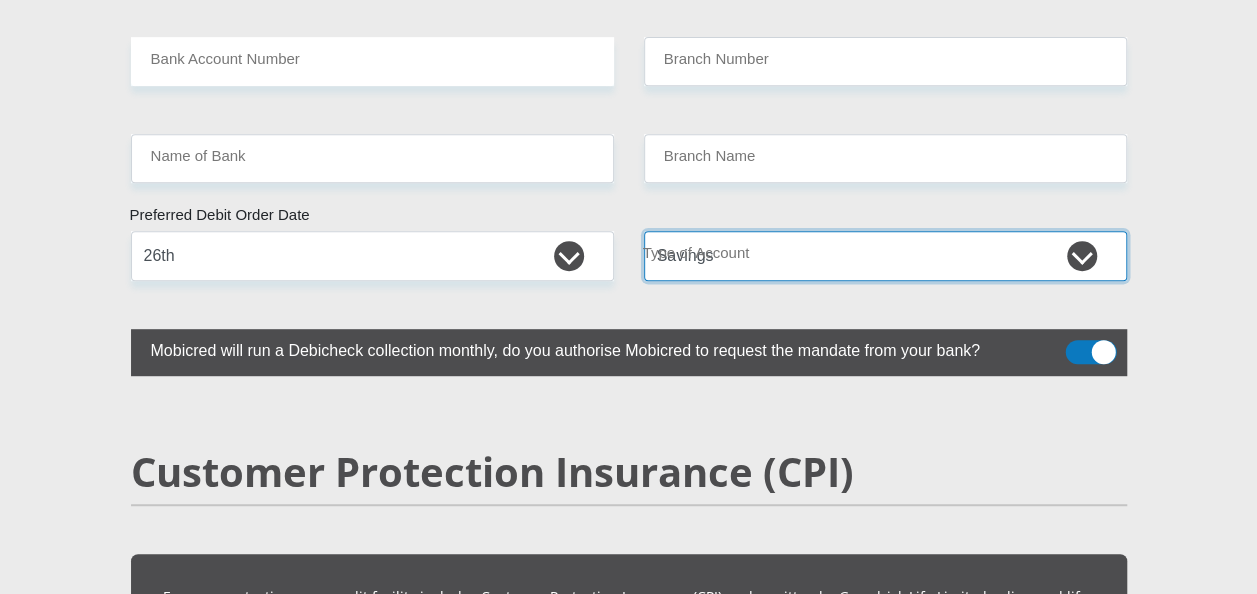 click on "Cheque
Savings" at bounding box center [885, 255] 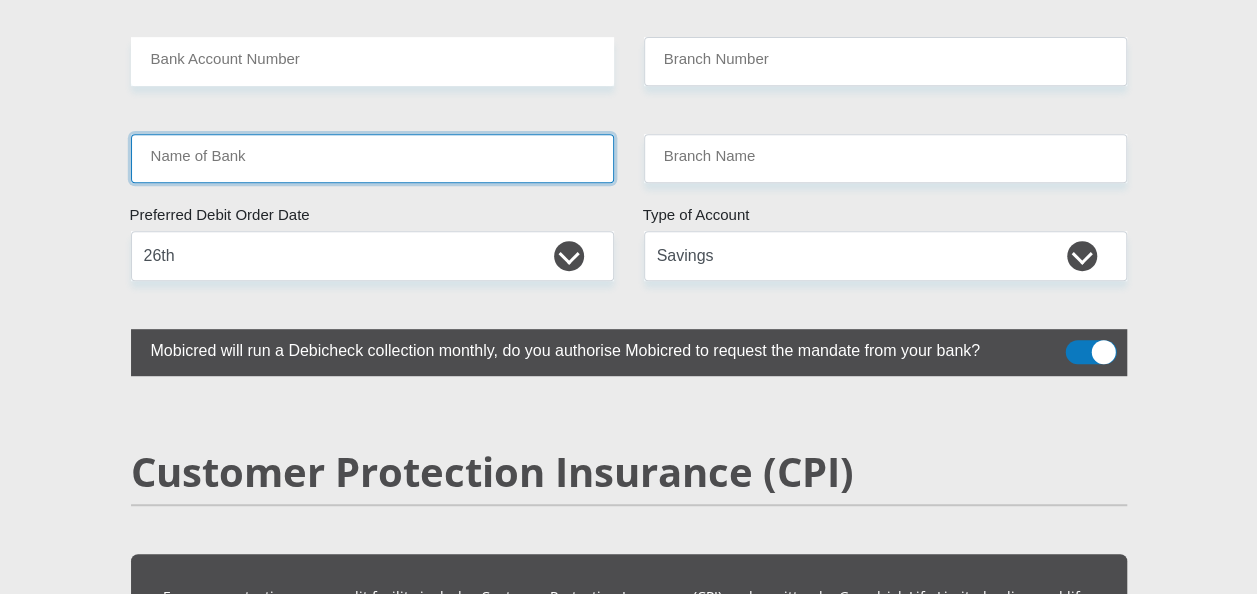 click on "Name of Bank" at bounding box center [372, 158] 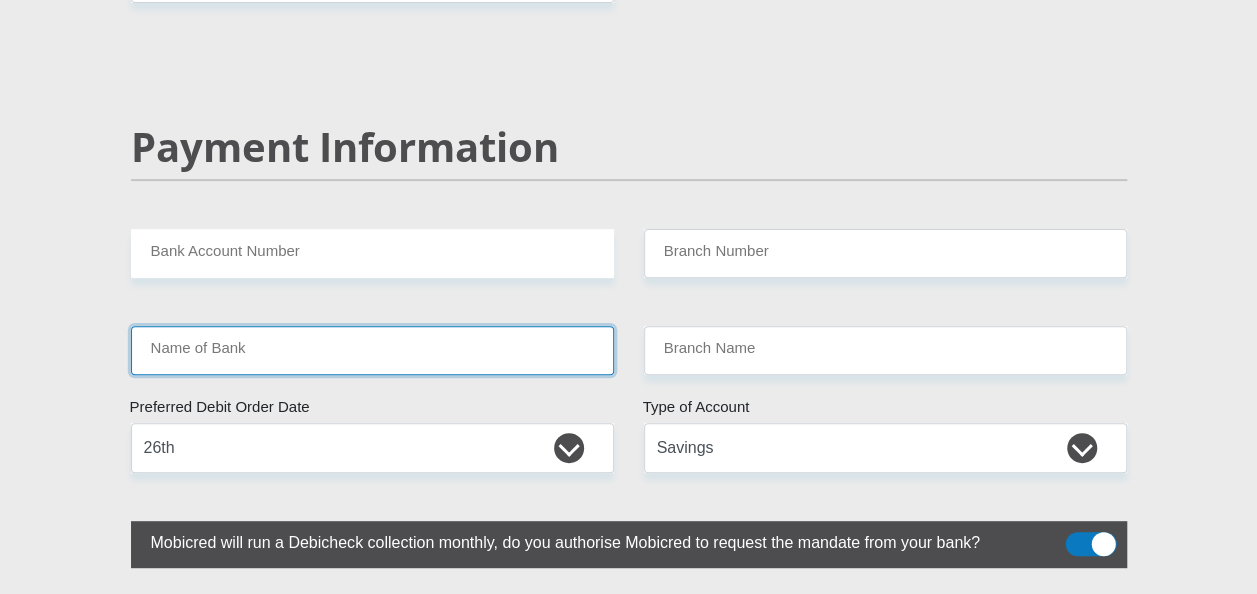 scroll, scrollTop: 3900, scrollLeft: 0, axis: vertical 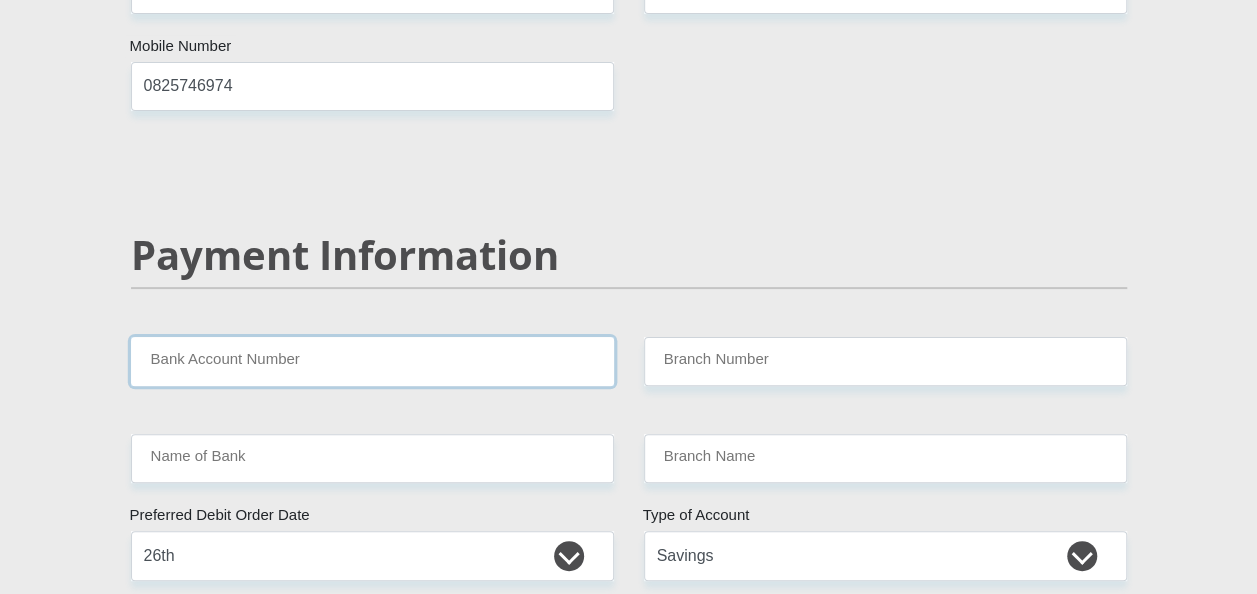 click on "Bank Account Number" at bounding box center (372, 361) 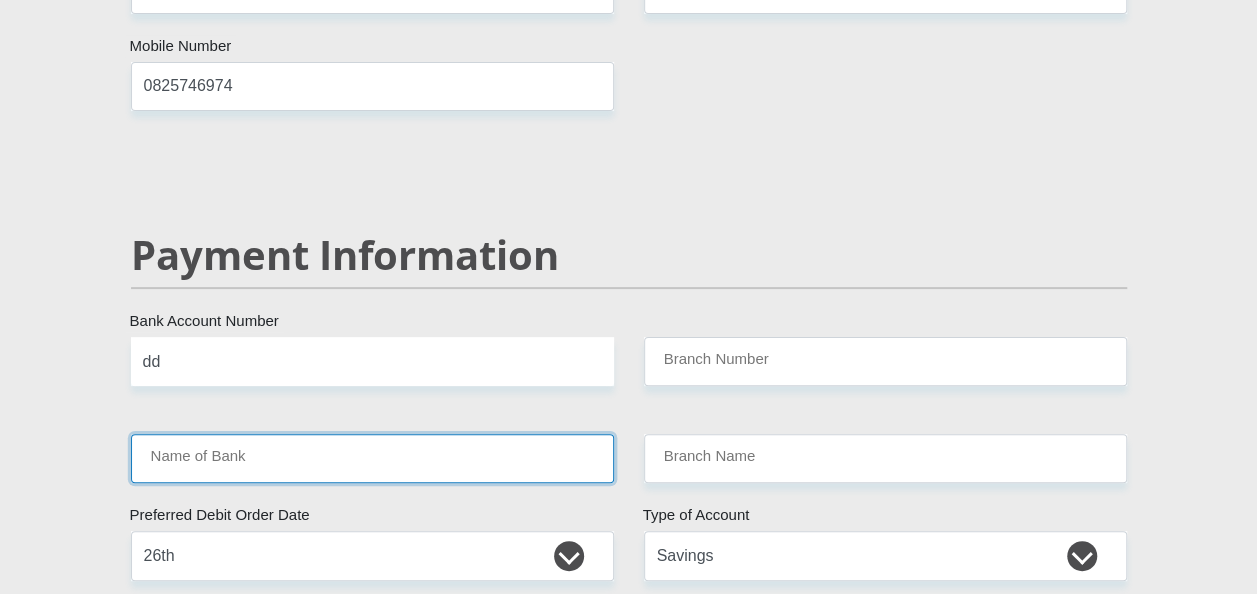 click on "Name of Bank" at bounding box center (372, 458) 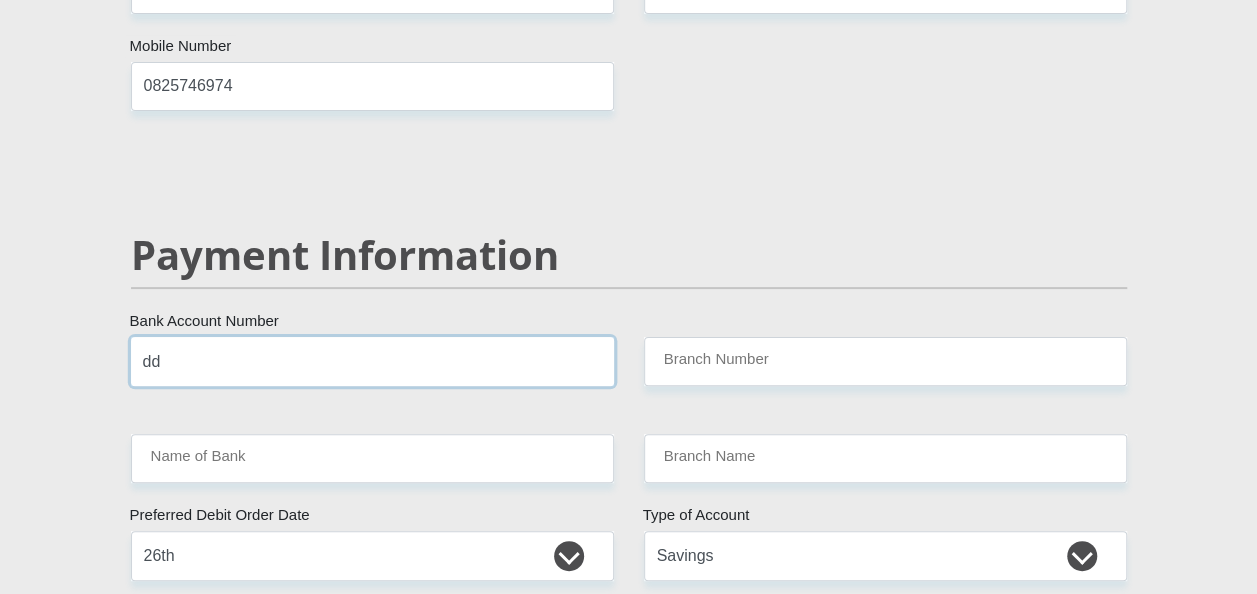 click on "dd" at bounding box center [372, 361] 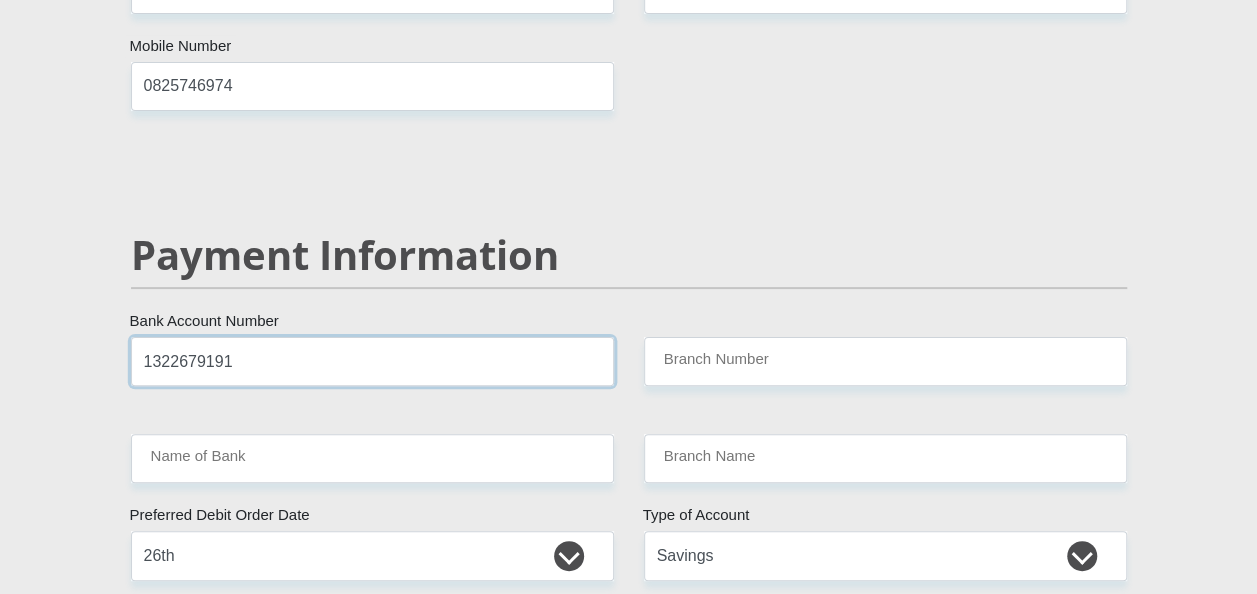 type on "1322679191" 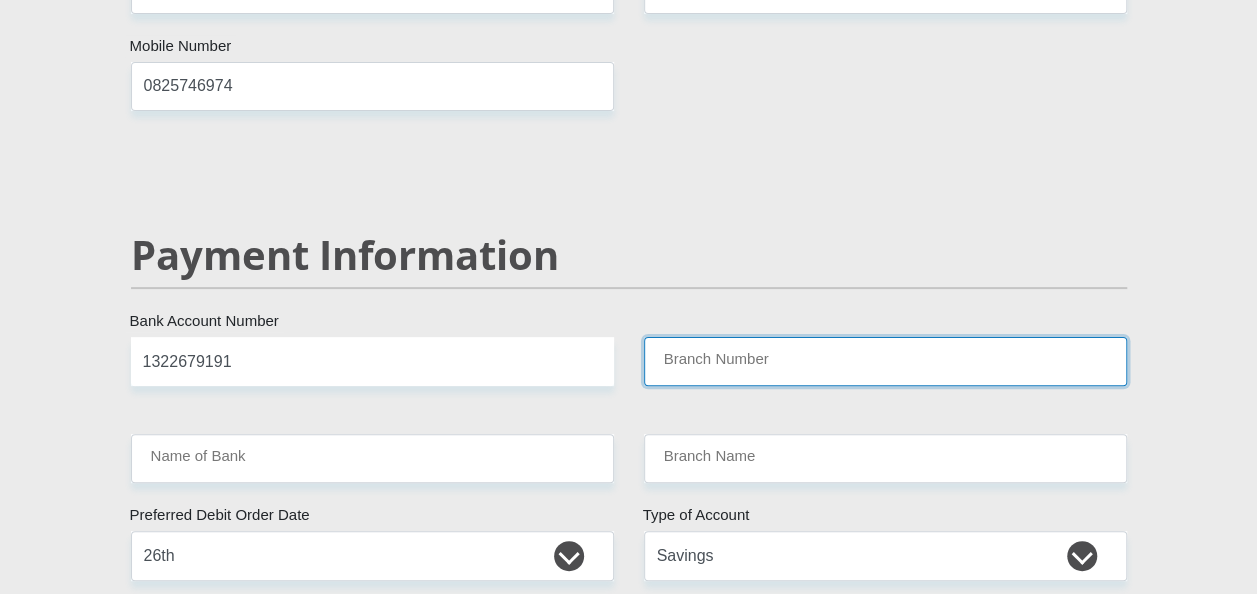 click on "Branch Number" at bounding box center [885, 361] 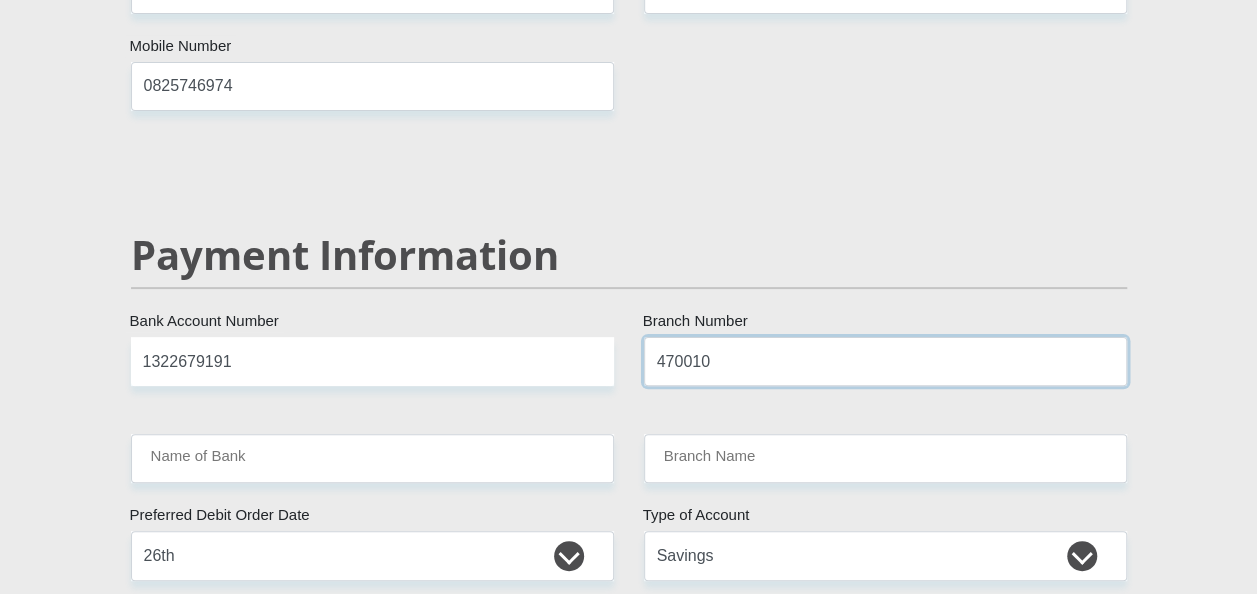 type on "470010" 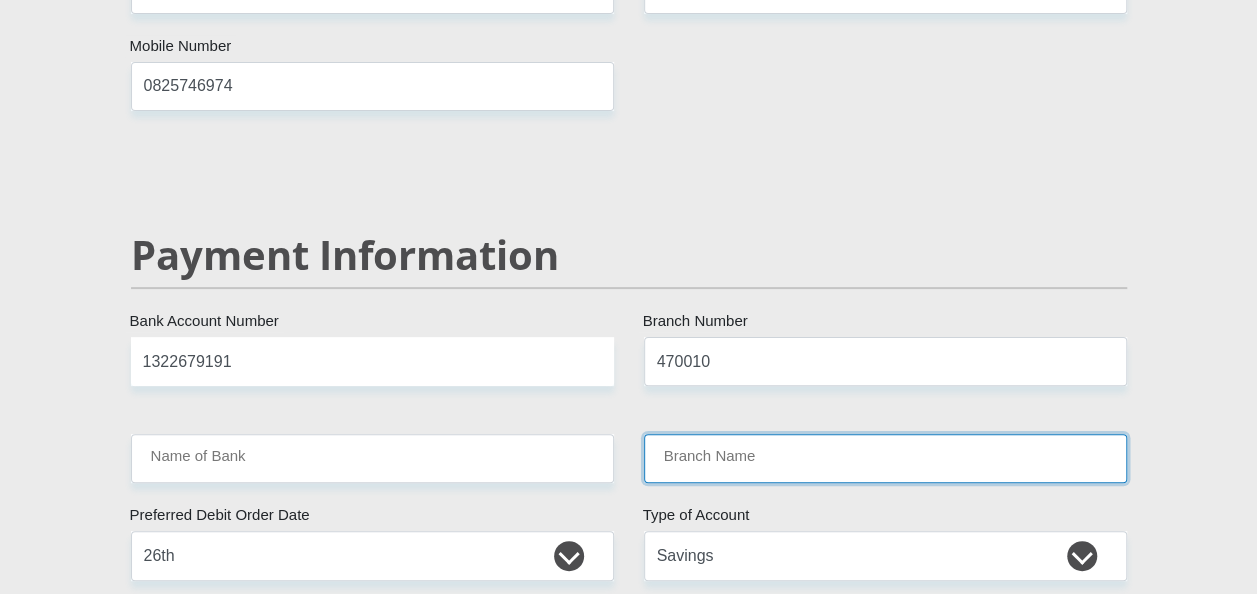 click on "Branch Name" at bounding box center [885, 458] 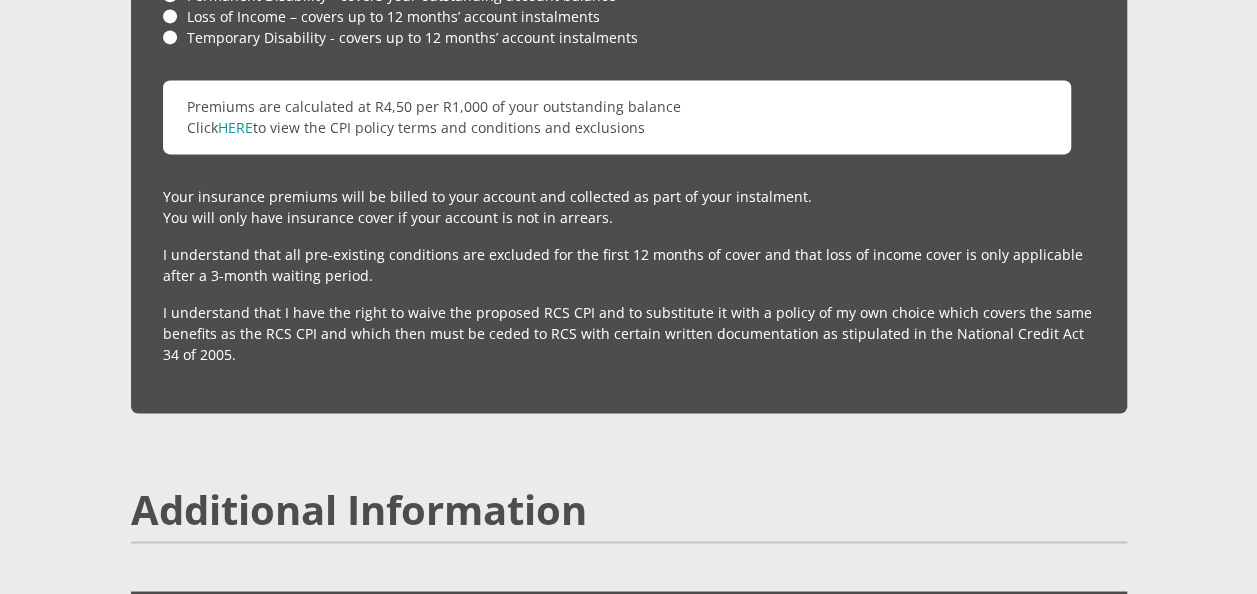 scroll, scrollTop: 5400, scrollLeft: 0, axis: vertical 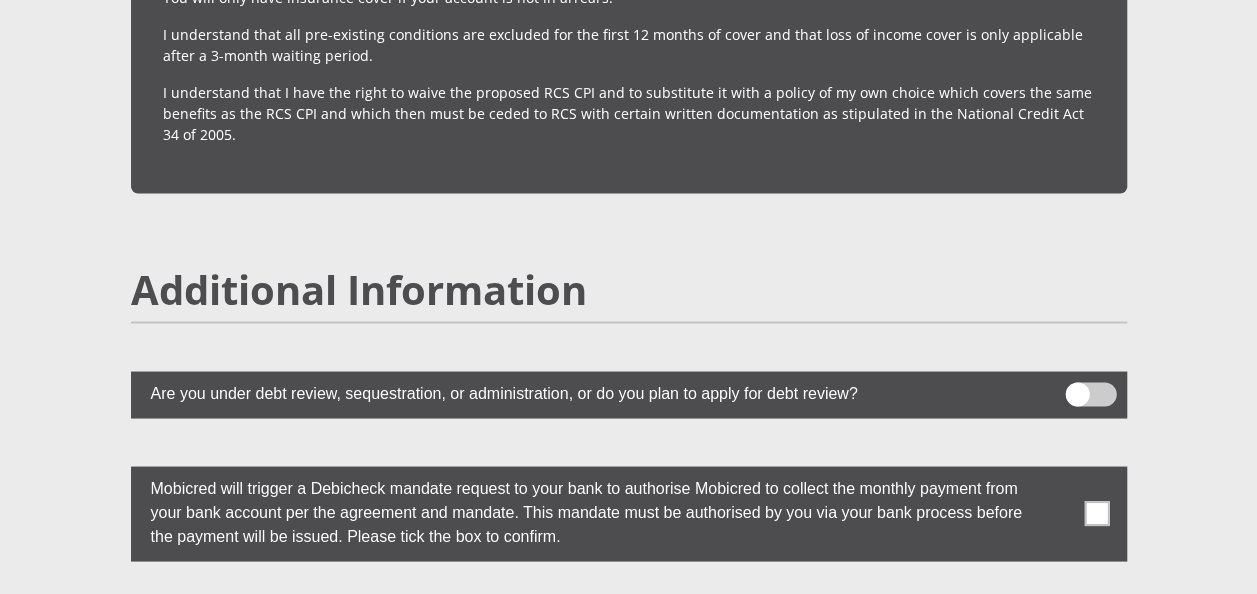 click at bounding box center [1096, 513] 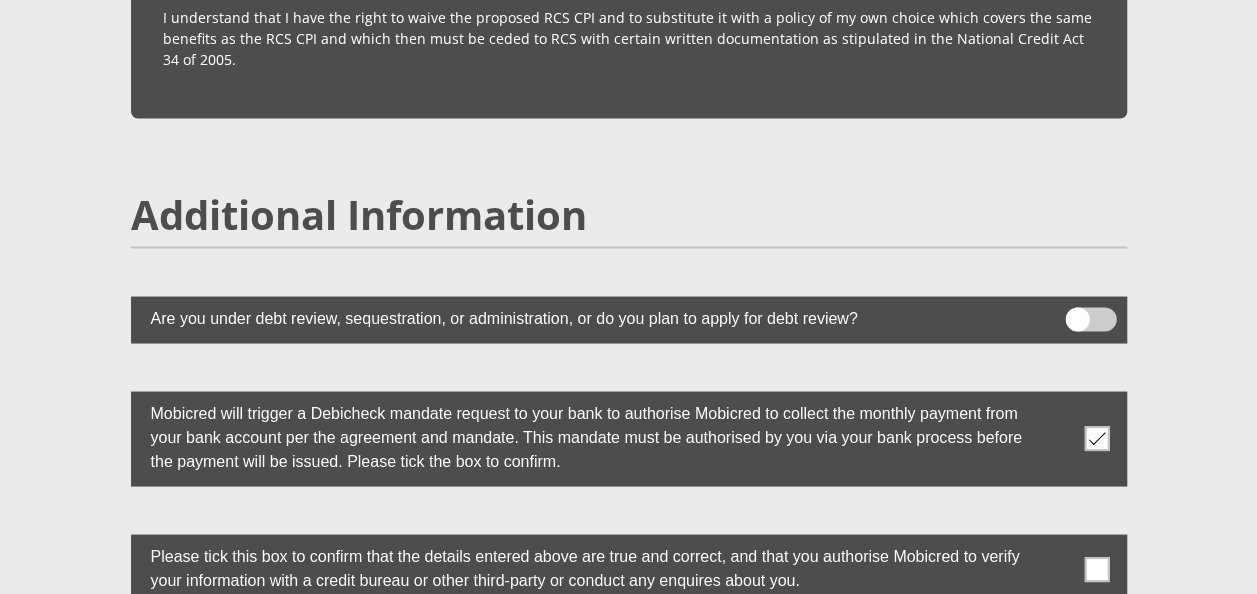 scroll, scrollTop: 5600, scrollLeft: 0, axis: vertical 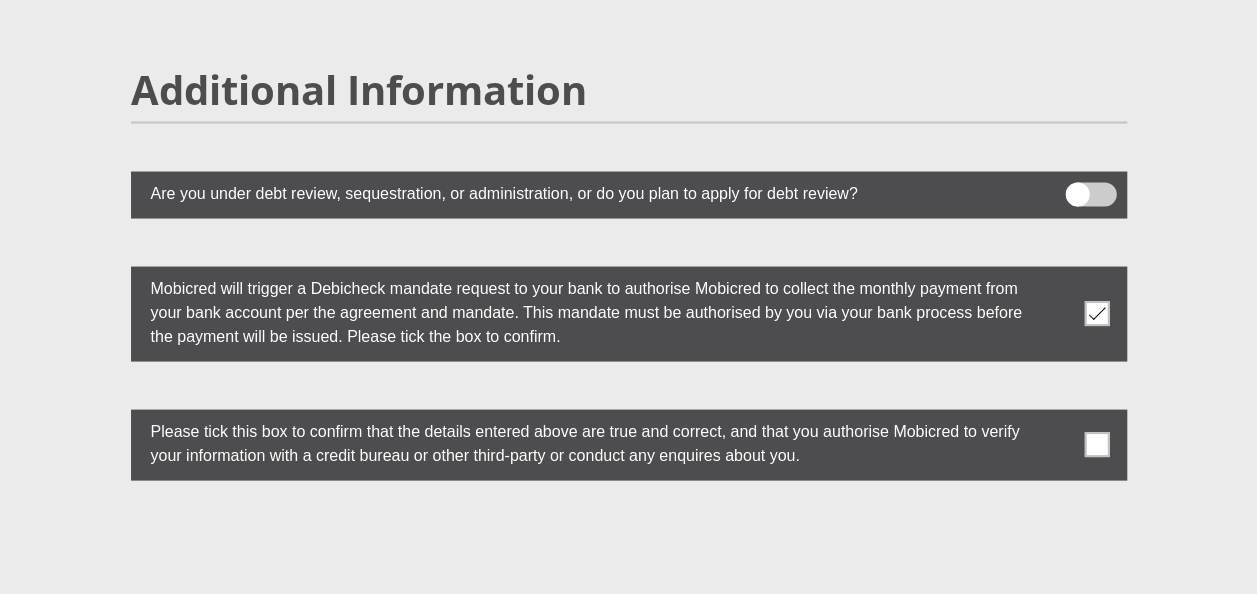 click at bounding box center [629, 444] 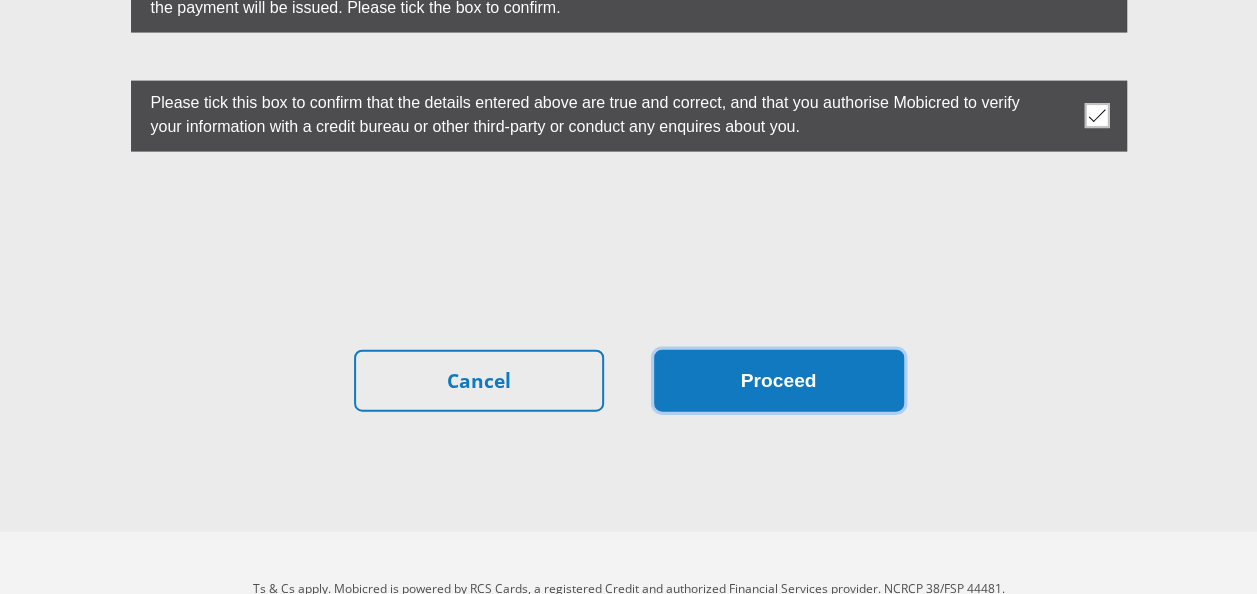 click on "Proceed" at bounding box center [779, 381] 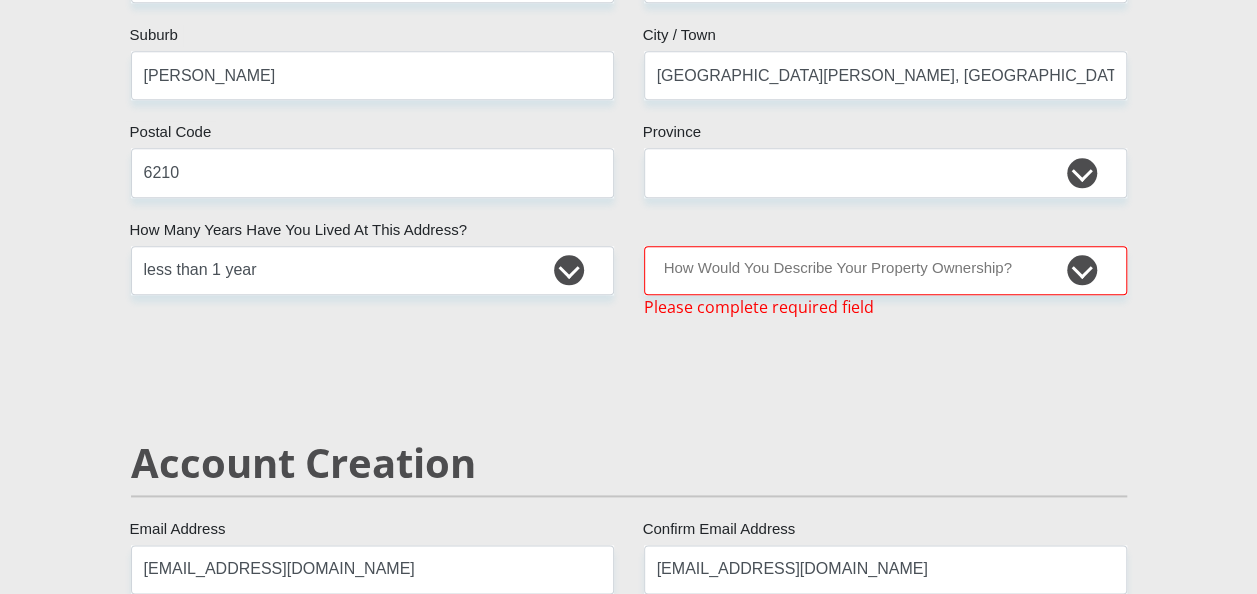 scroll, scrollTop: 1107, scrollLeft: 0, axis: vertical 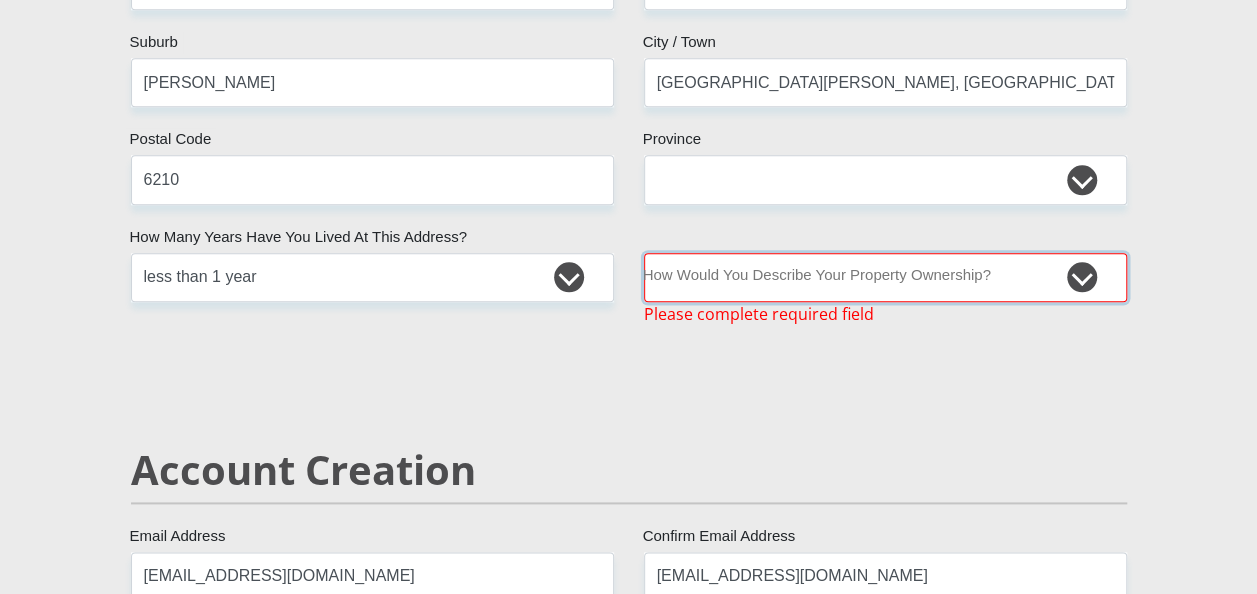 click on "Owned
Rented
Family Owned
Company Dwelling" at bounding box center (885, 277) 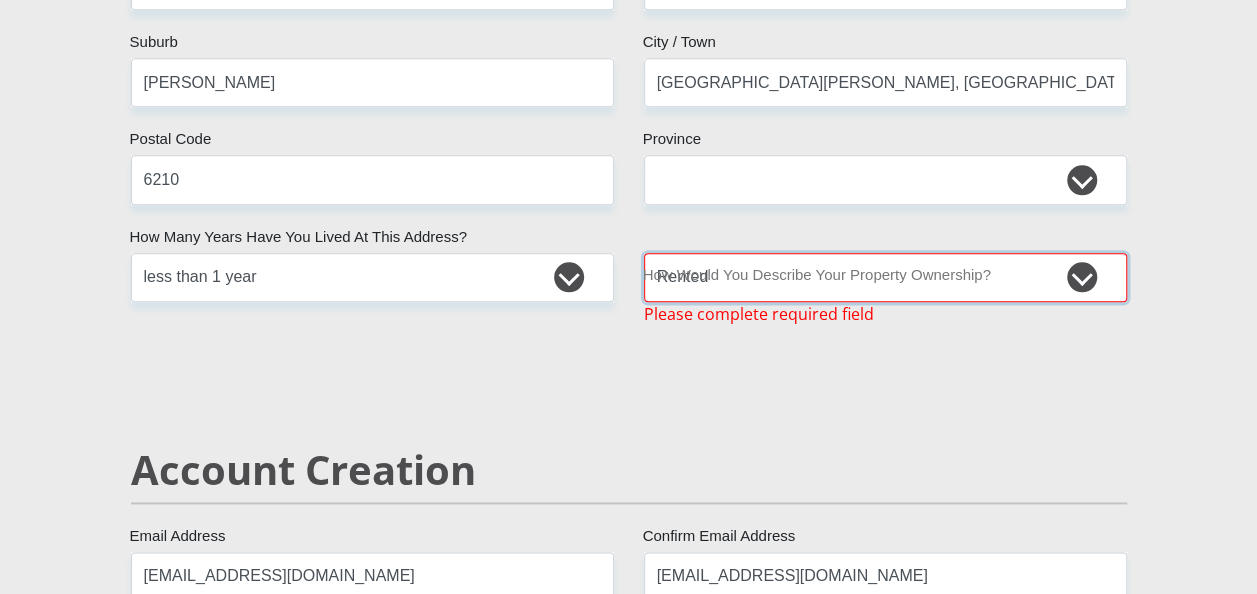 click on "Owned
Rented
Family Owned
Company Dwelling" at bounding box center [885, 277] 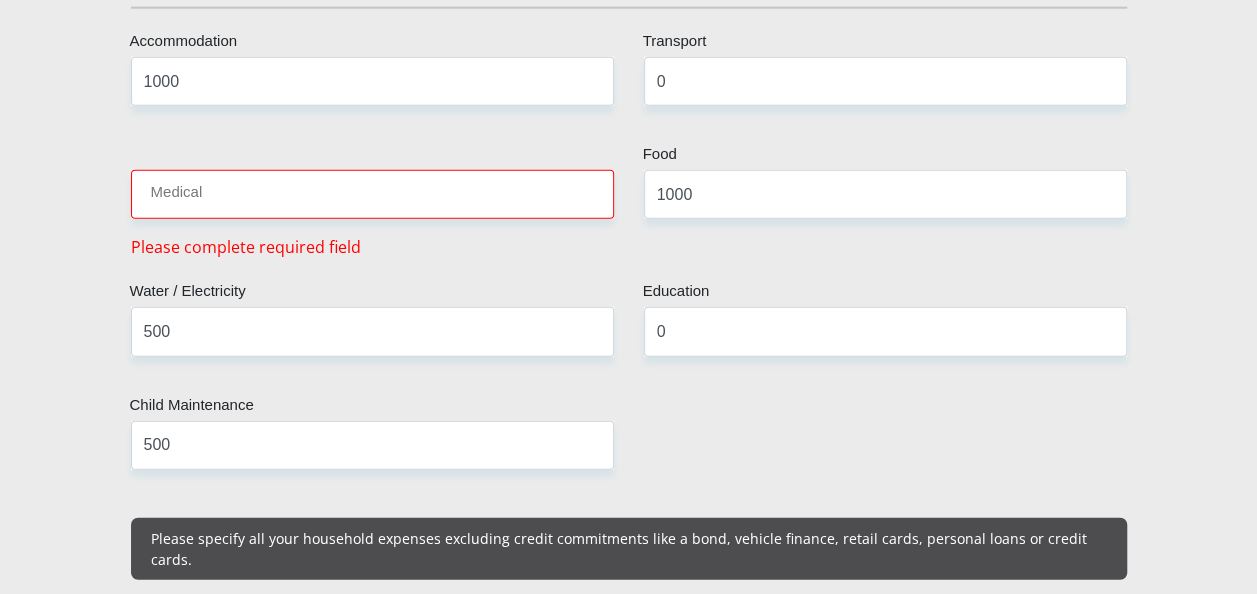 scroll, scrollTop: 2500, scrollLeft: 0, axis: vertical 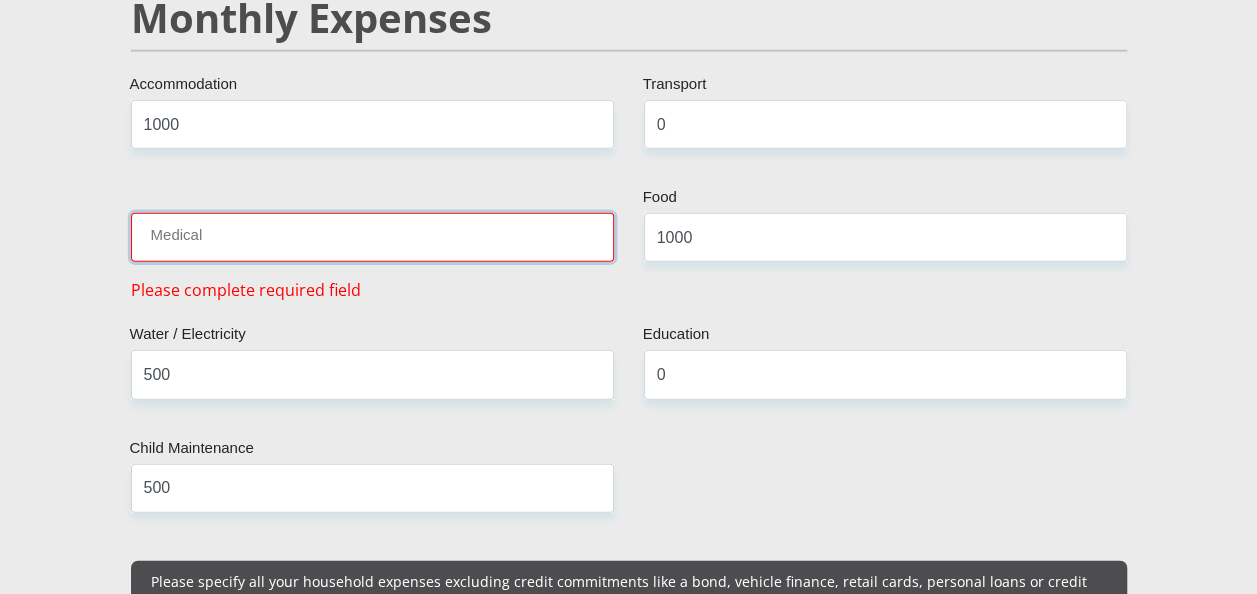click on "Medical" at bounding box center [372, 237] 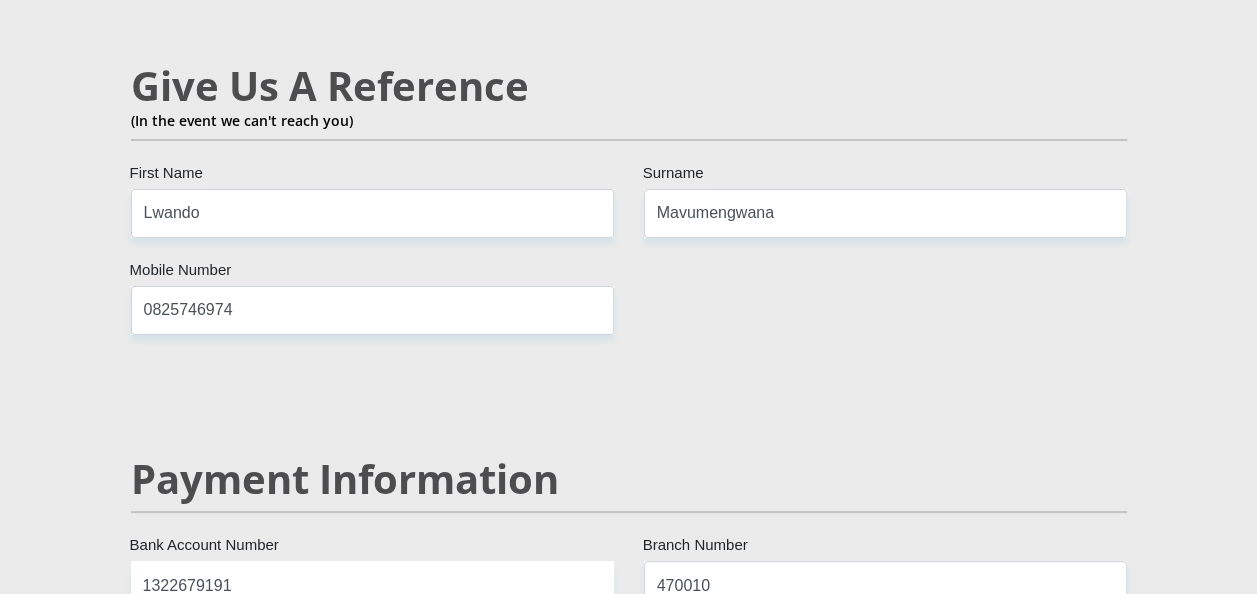 scroll, scrollTop: 3200, scrollLeft: 0, axis: vertical 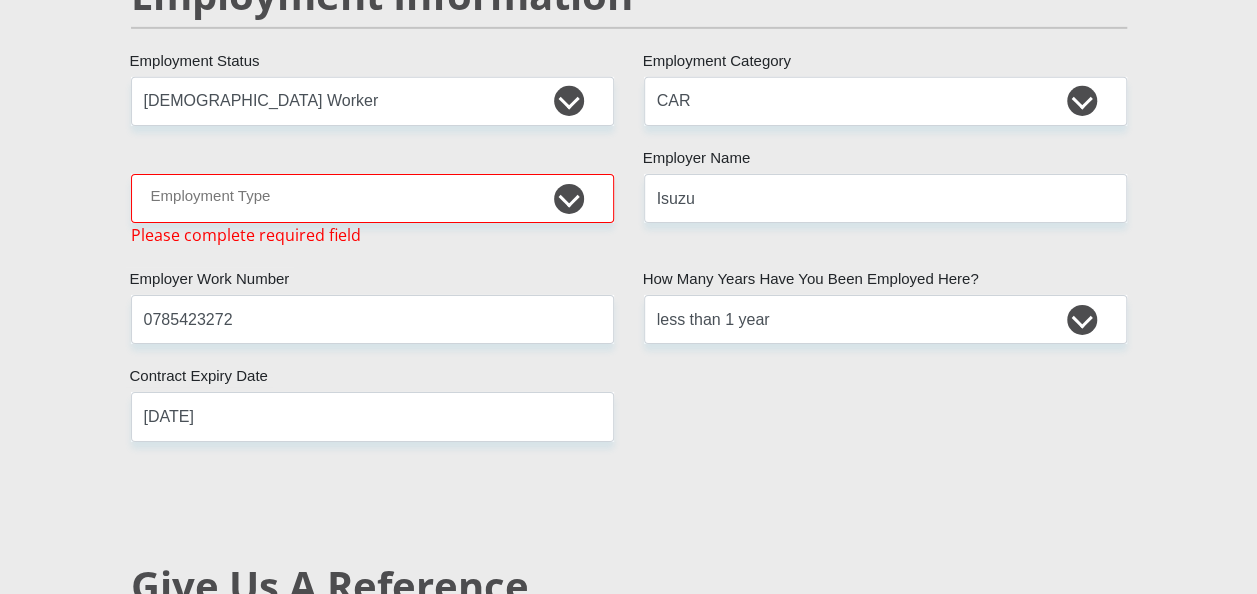 type on "0" 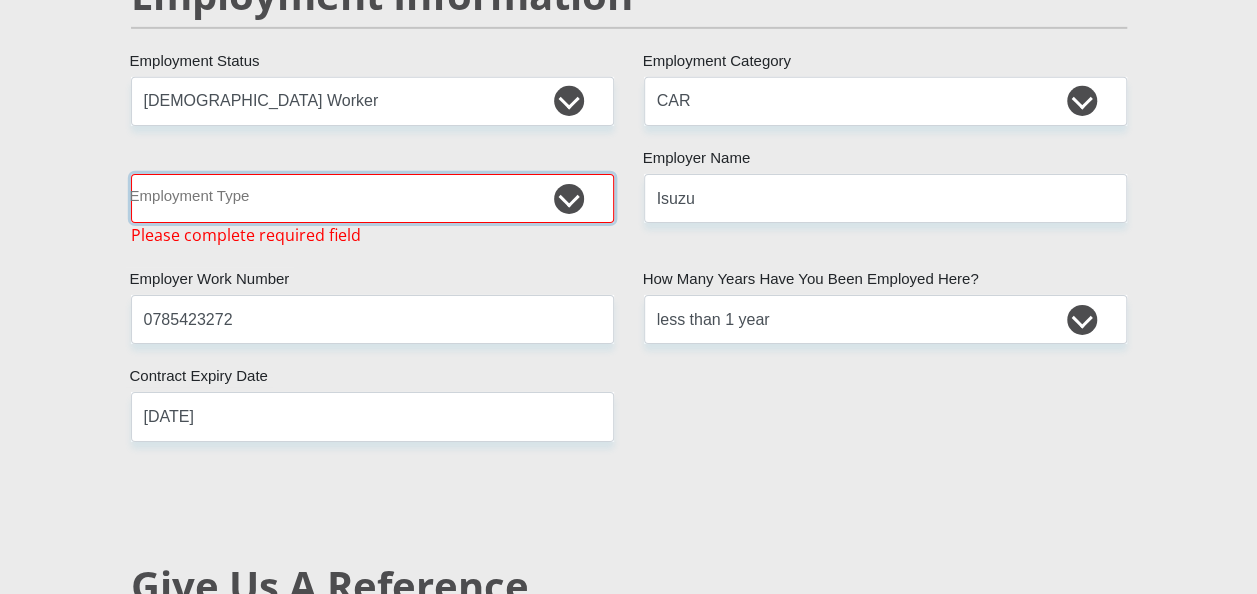 click on "College/Lecturer
Craft Seller
Creative
Driver
Executive
Farmer
Forces - Non Commissioned
Forces - Officer
Hawker
Housewife
Labourer
Licenced Professional
Manager
Miner
Non Licenced Professional
Office Staff/Clerk
Outside Worker
Pensioner
Permanent Teacher
Production/Manufacturing
Sales
Self-Employed
Semi-Professional Worker
Service Industry  Social Worker  Student" at bounding box center [372, 198] 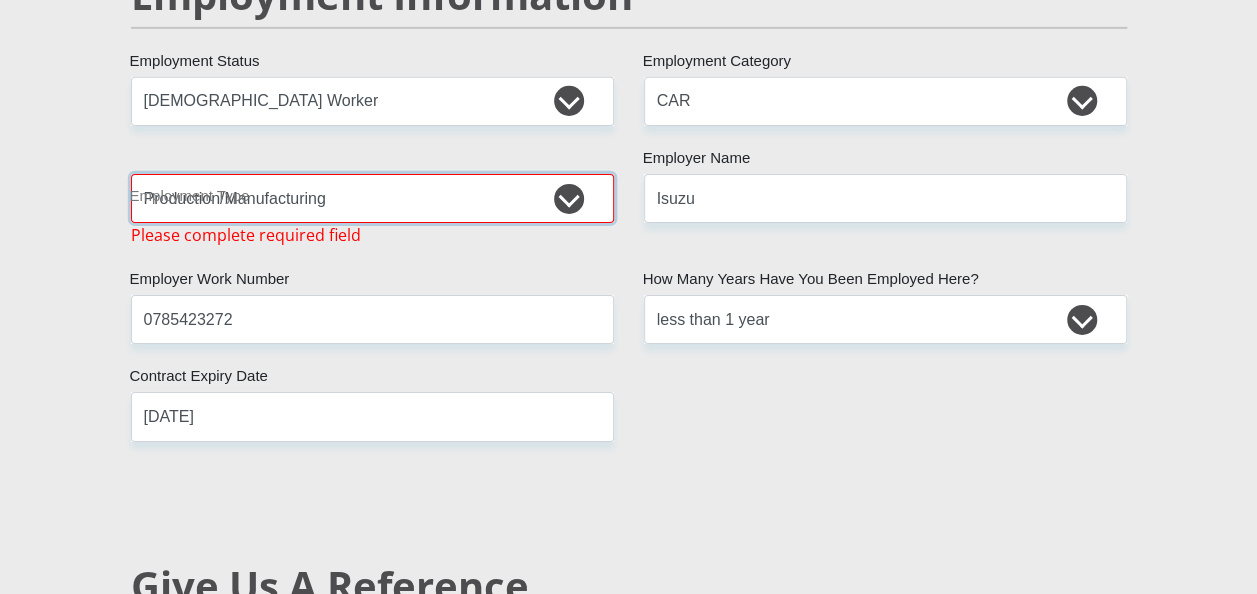 click on "College/Lecturer
Craft Seller
Creative
Driver
Executive
Farmer
Forces - Non Commissioned
Forces - Officer
Hawker
Housewife
Labourer
Licenced Professional
Manager
Miner
Non Licenced Professional
Office Staff/Clerk
Outside Worker
Pensioner
Permanent Teacher
Production/Manufacturing
Sales
Self-Employed
Semi-Professional Worker
Service Industry  Social Worker  Student" at bounding box center (372, 198) 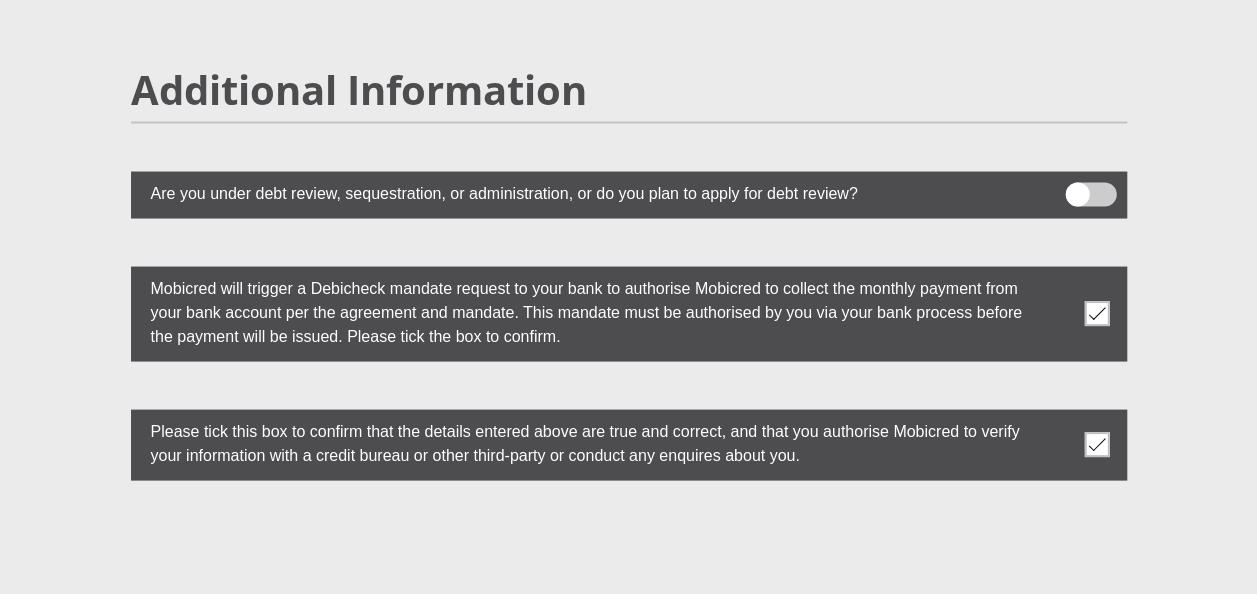 scroll, scrollTop: 5928, scrollLeft: 0, axis: vertical 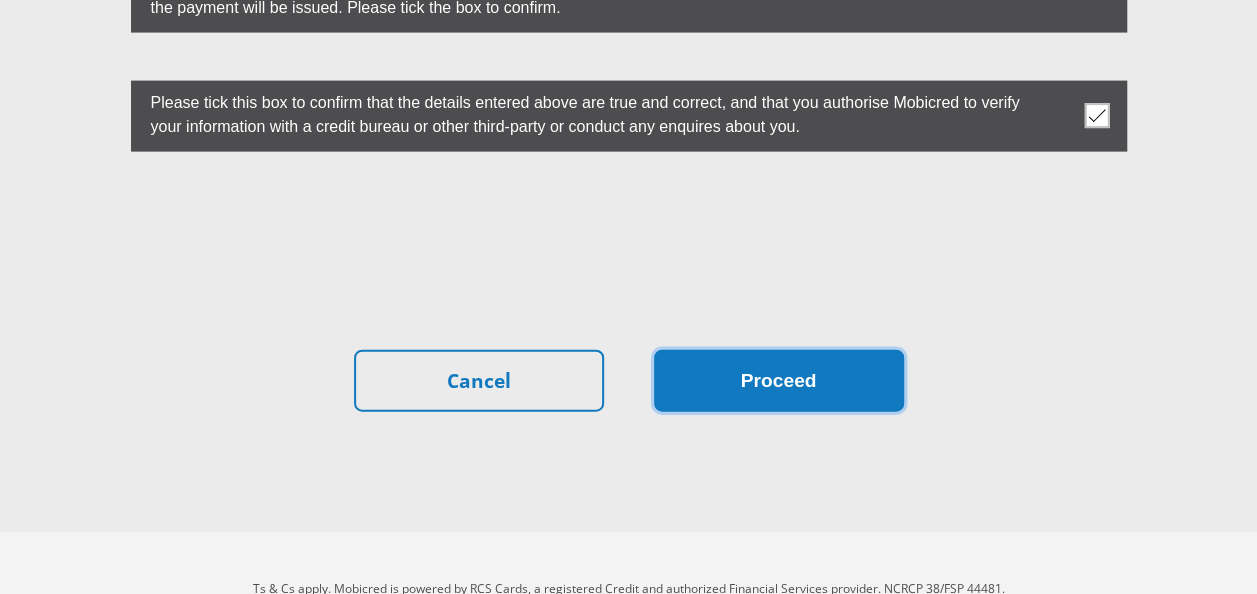 click on "Proceed" at bounding box center [779, 381] 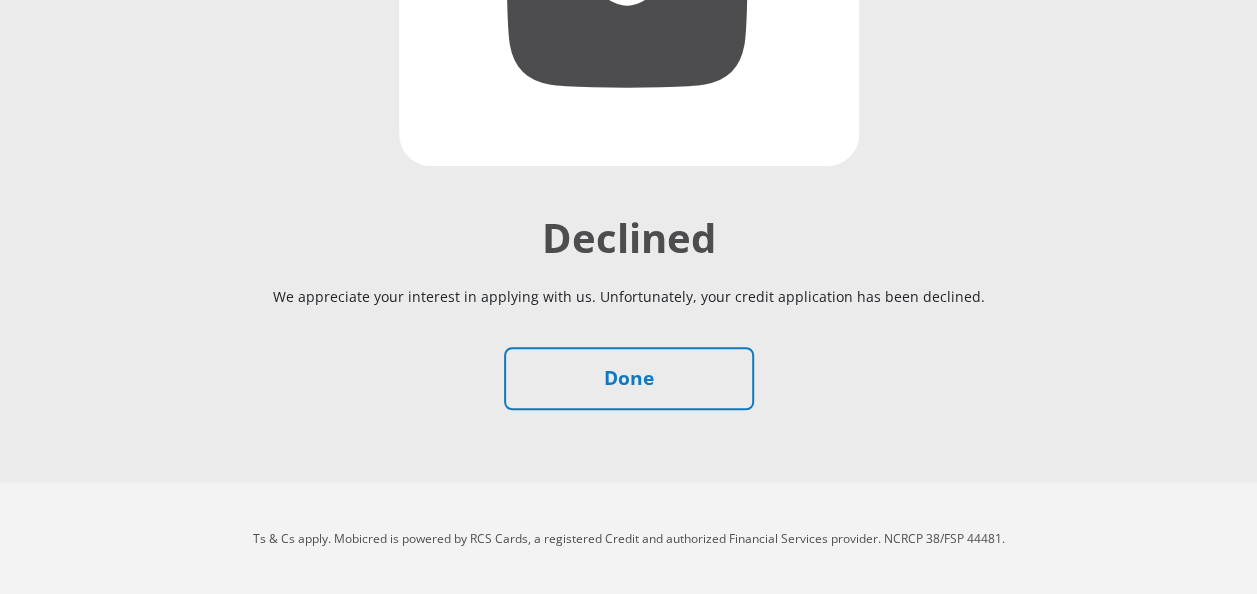 scroll, scrollTop: 544, scrollLeft: 0, axis: vertical 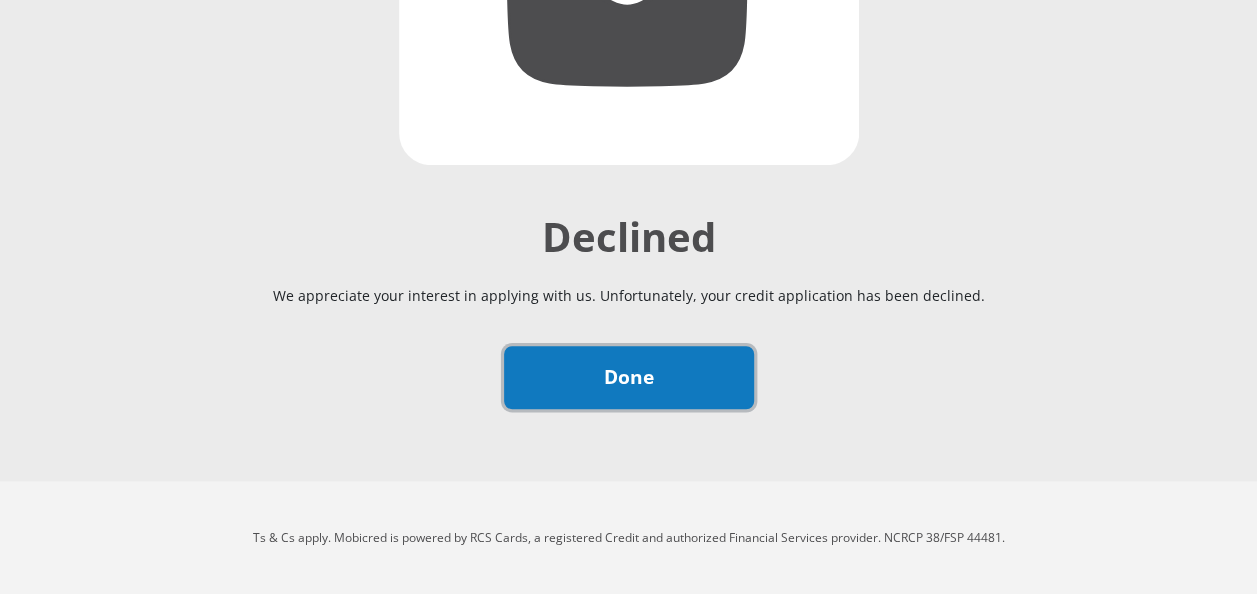 click on "Done" at bounding box center [629, 377] 